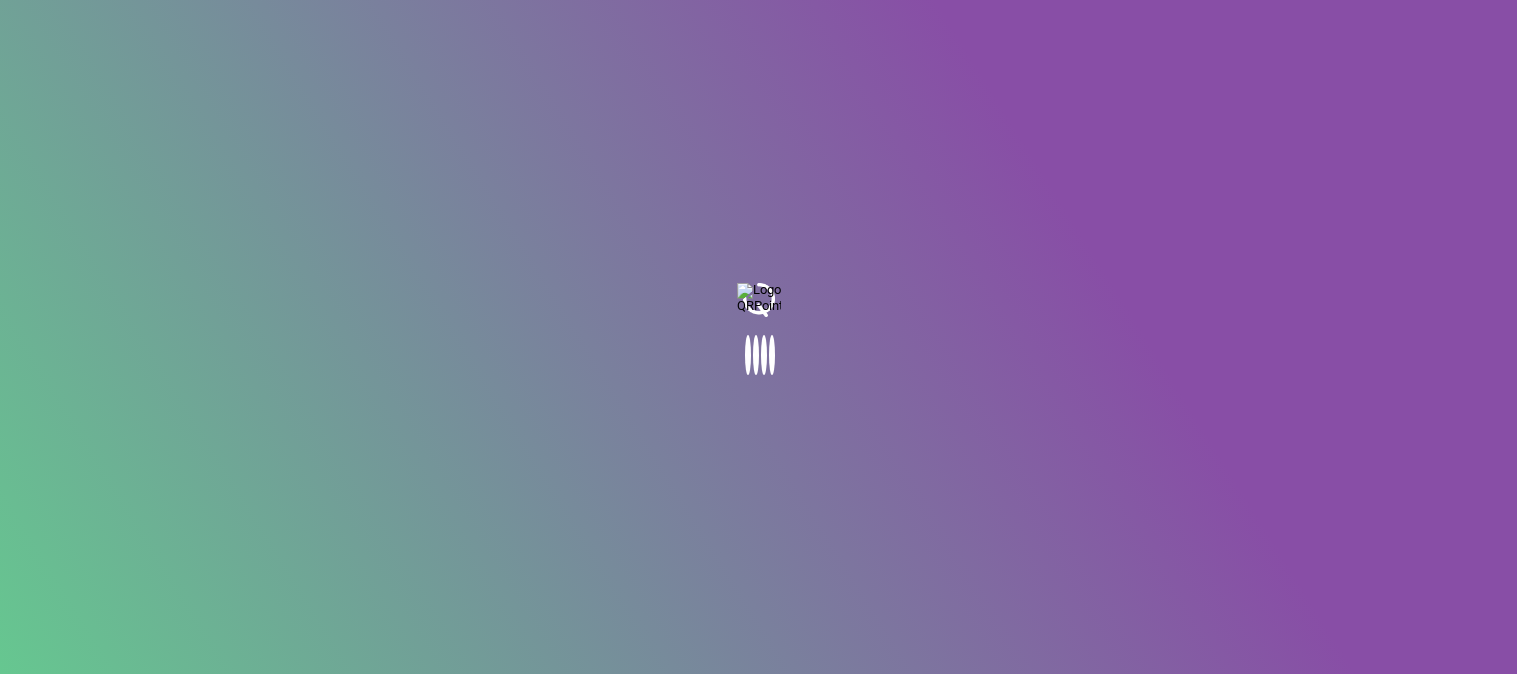 scroll, scrollTop: 0, scrollLeft: 0, axis: both 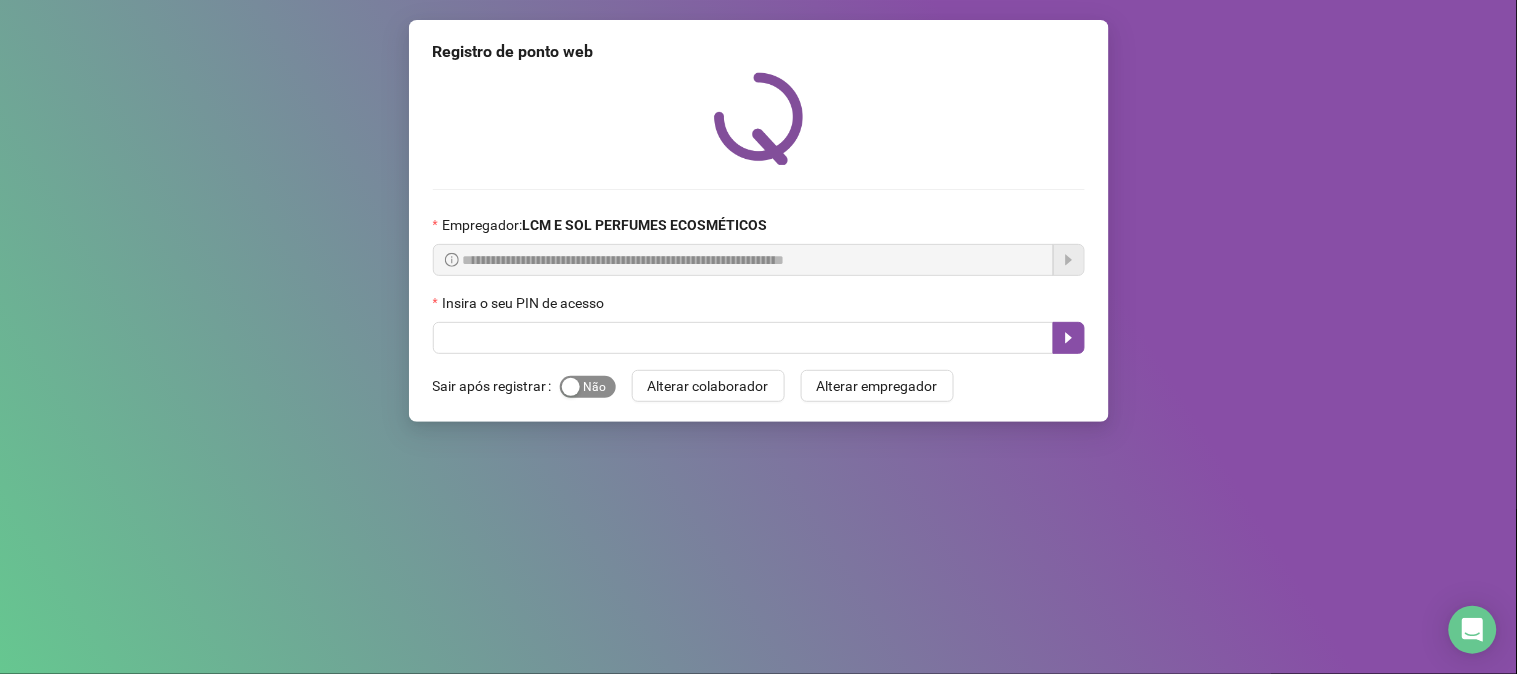 click on "Sim Não" at bounding box center (588, 387) 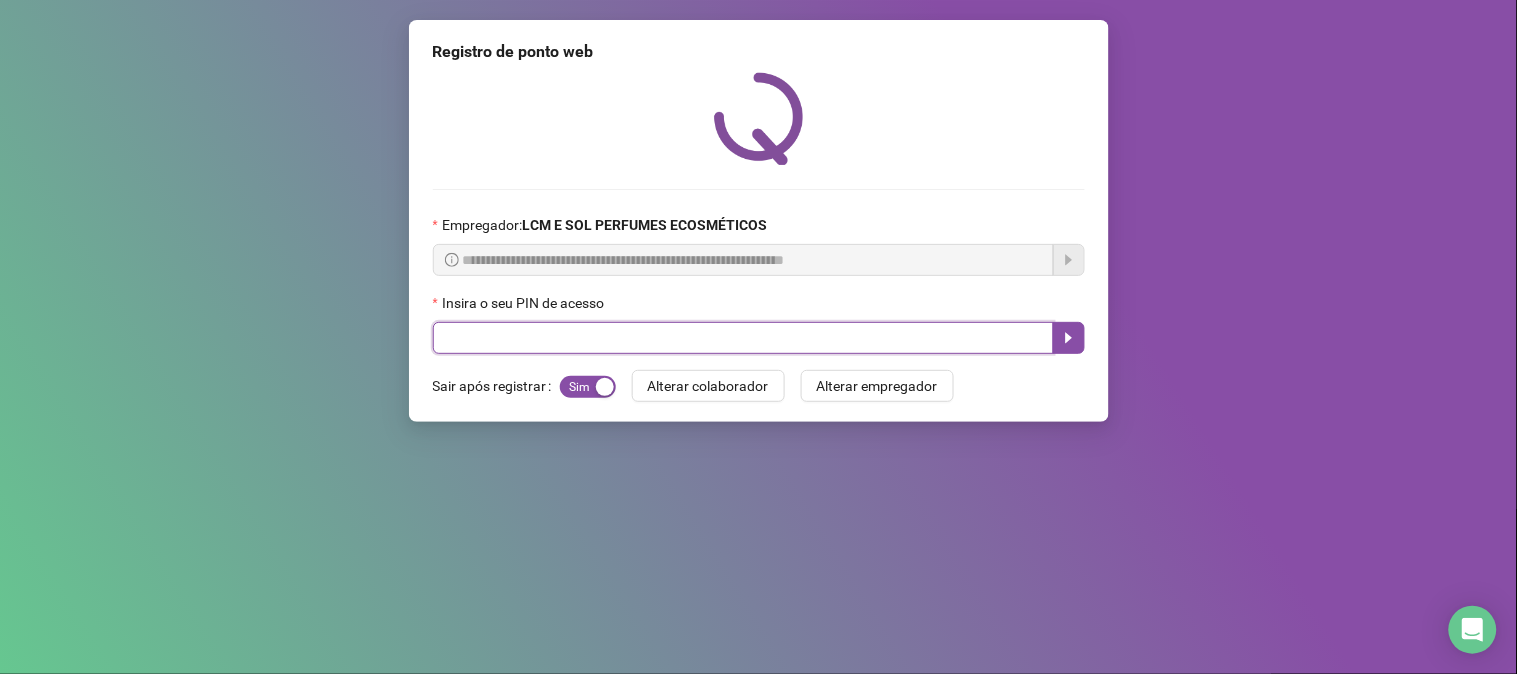 click at bounding box center (743, 338) 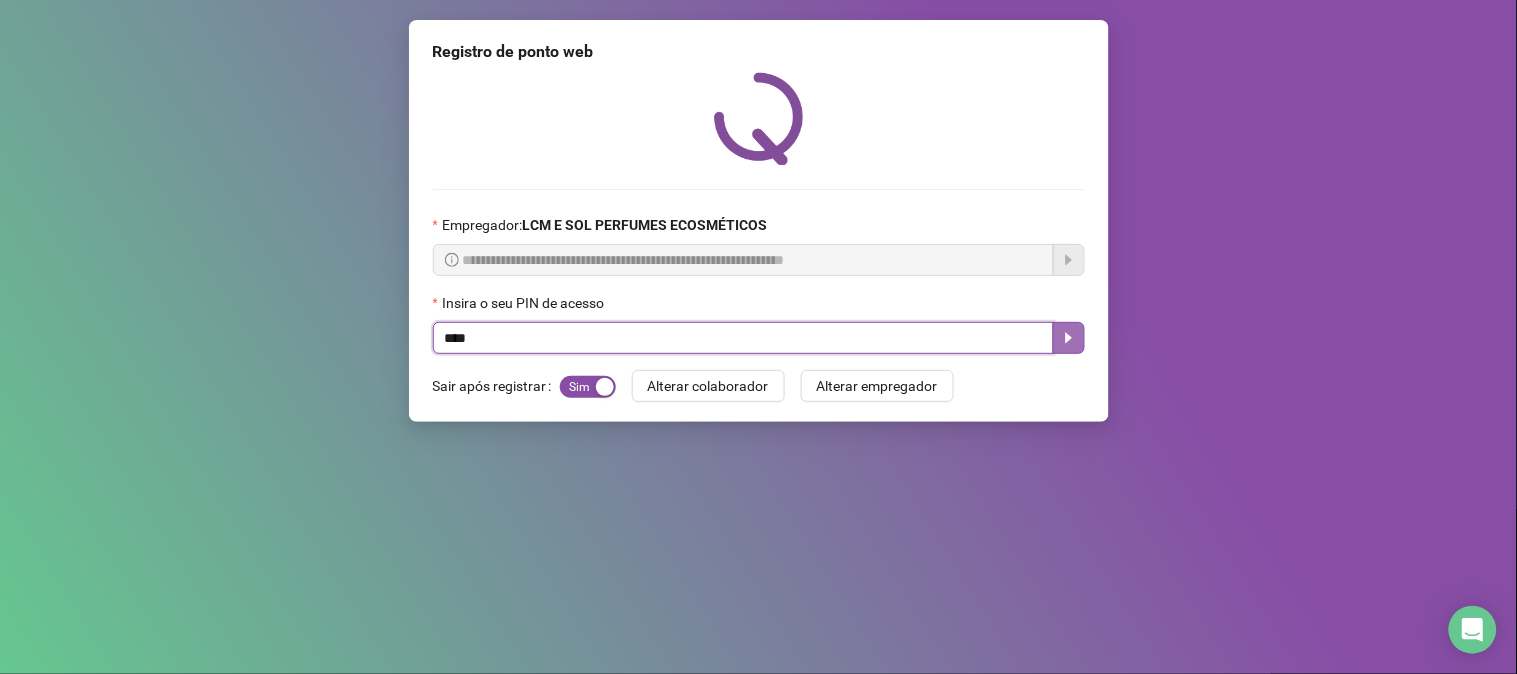 click 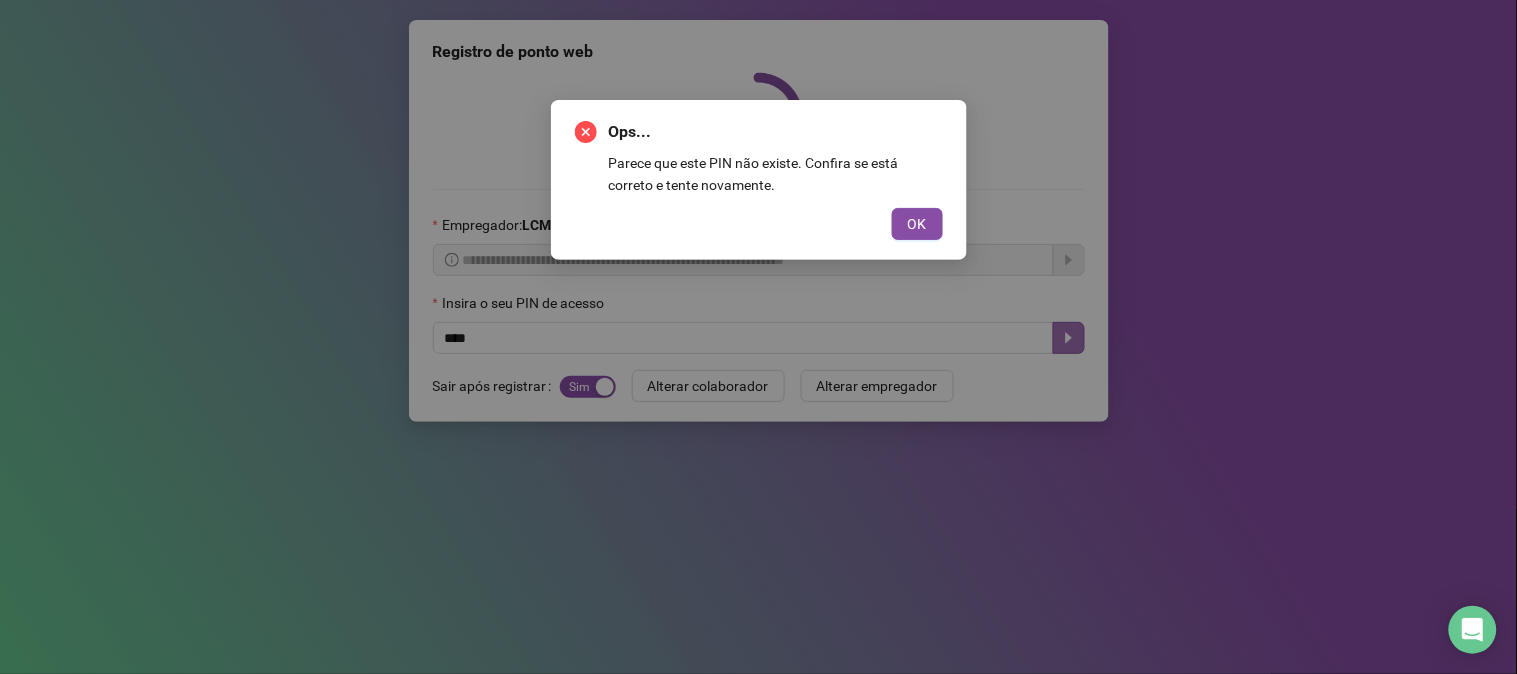 click on "Ops... Parece que este PIN não existe. Confira se está correto e tente novamente. OK" at bounding box center (759, 180) 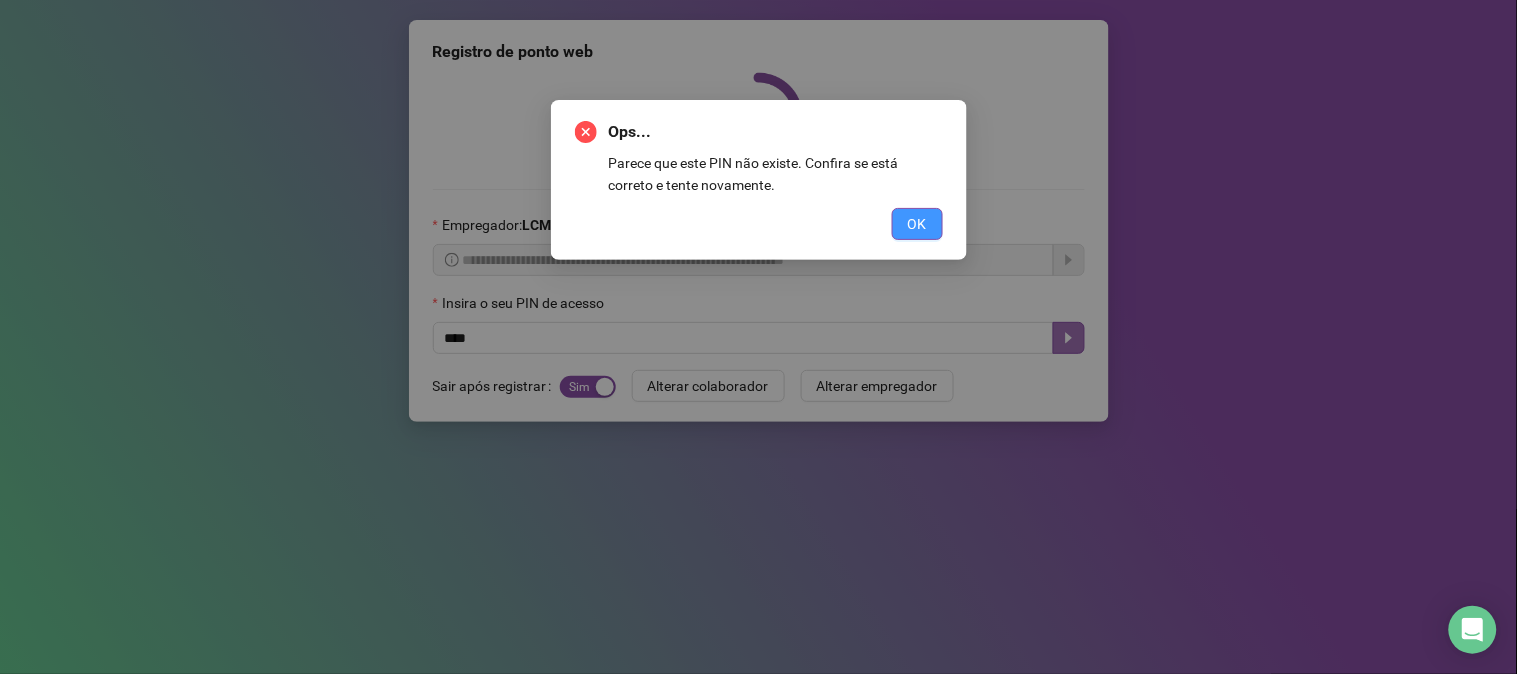 click on "OK" at bounding box center [917, 224] 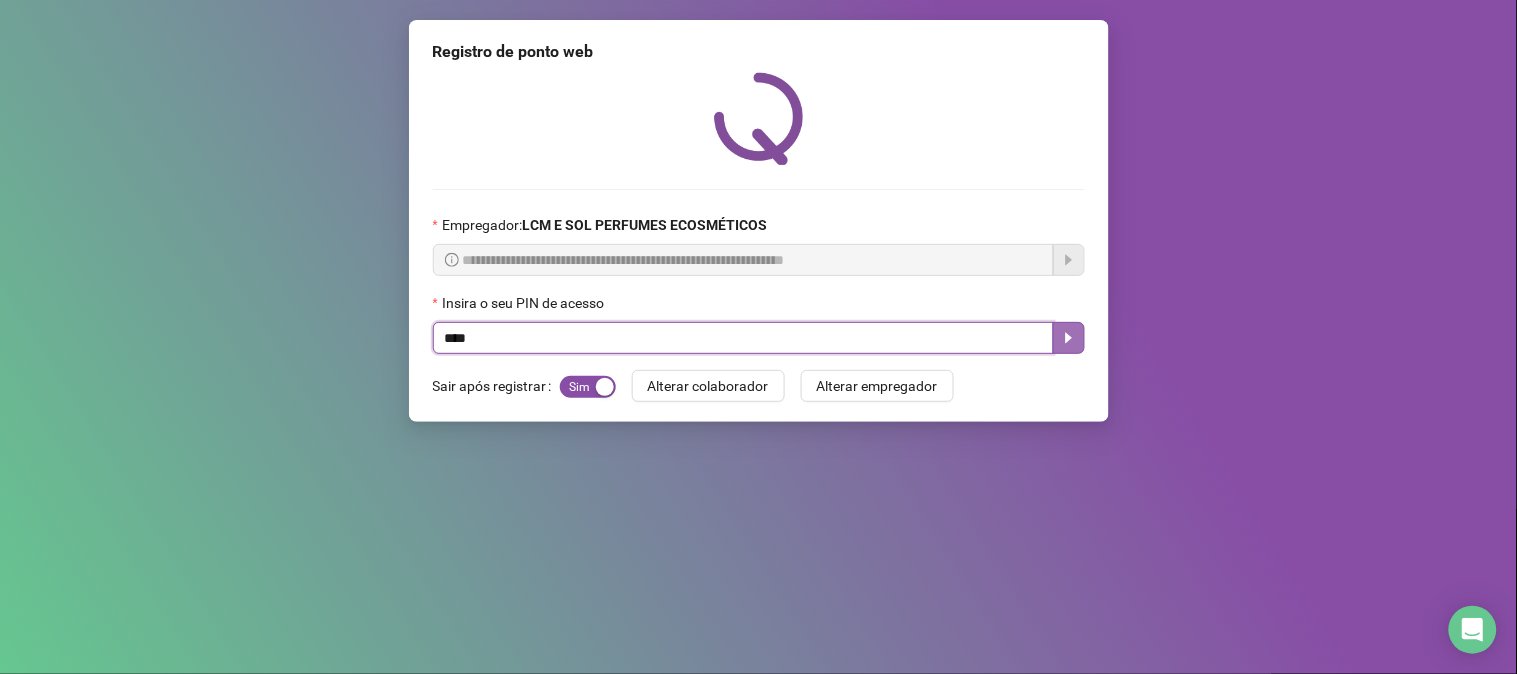 click on "****" at bounding box center (743, 338) 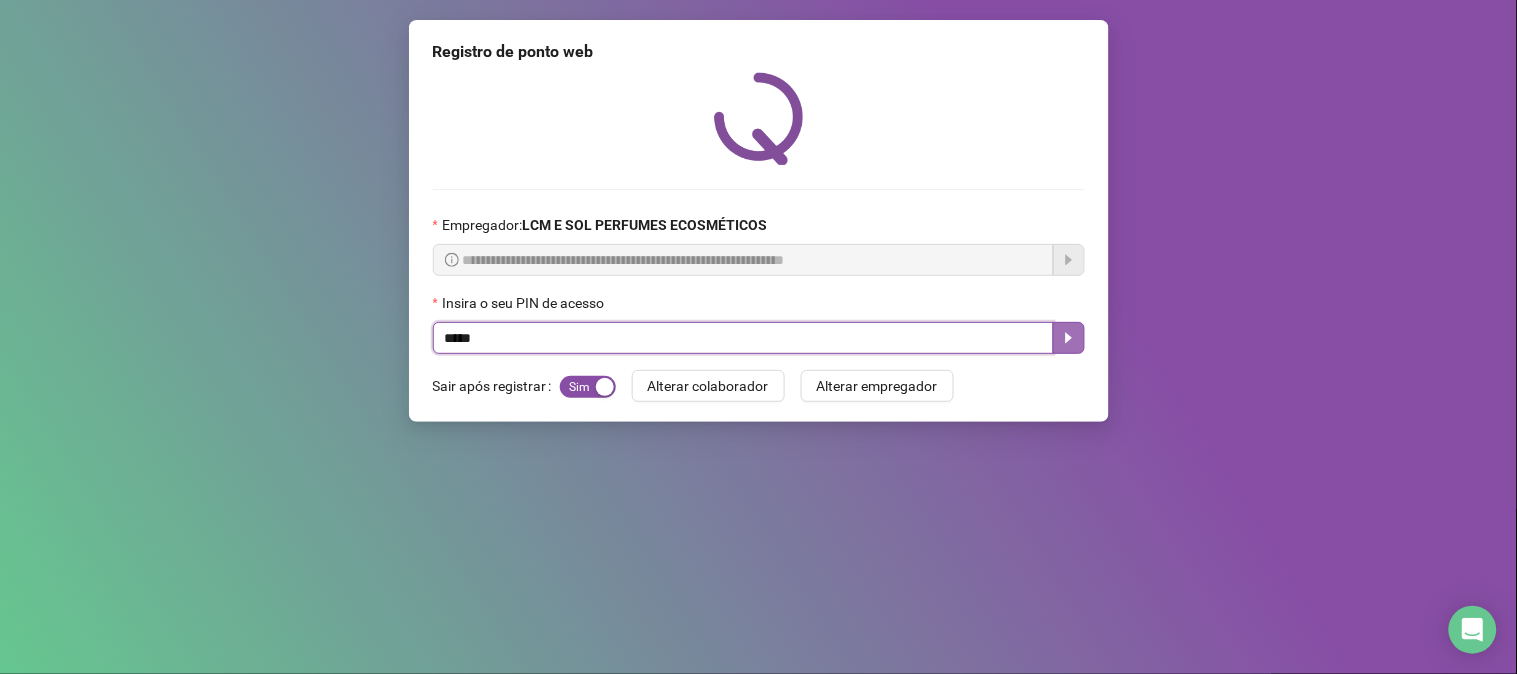 click 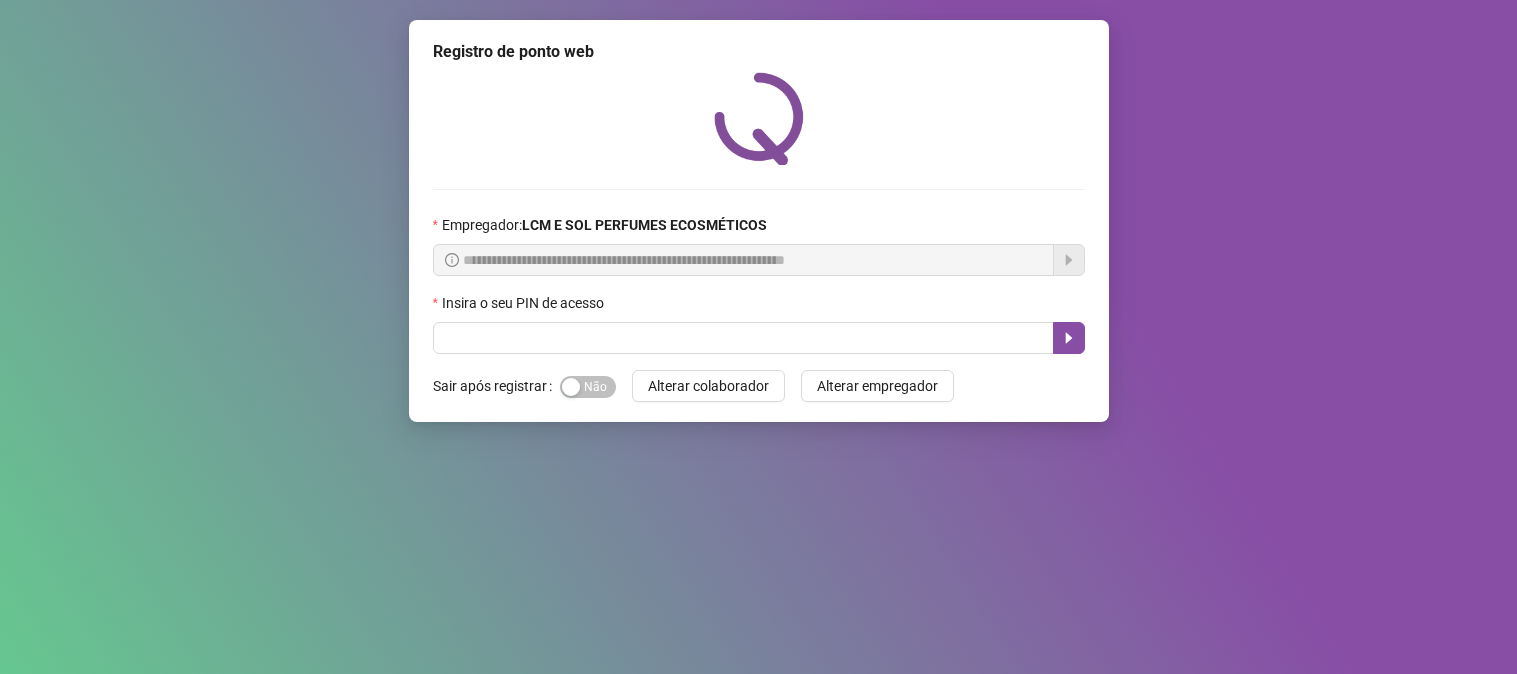 scroll, scrollTop: 0, scrollLeft: 0, axis: both 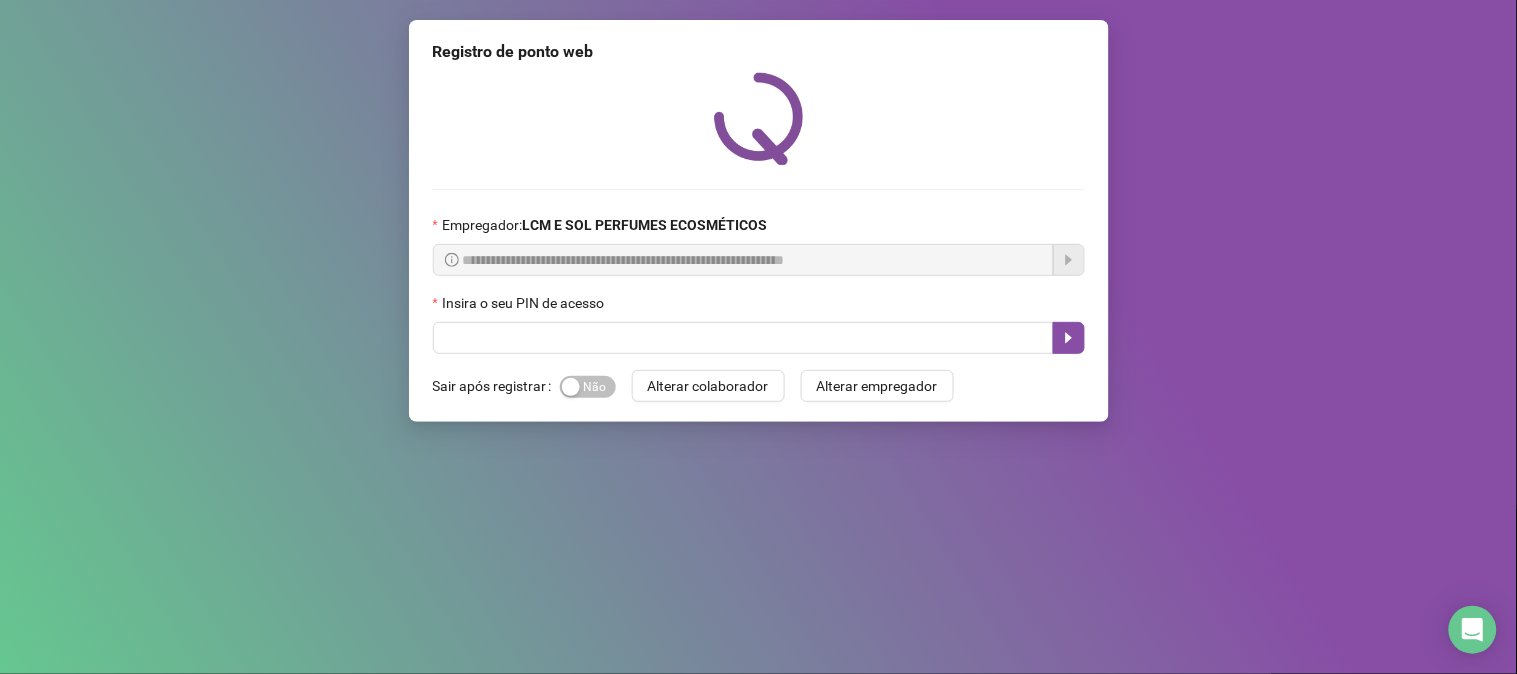 drag, startPoint x: 558, startPoint y: 393, endPoint x: 561, endPoint y: 403, distance: 10.440307 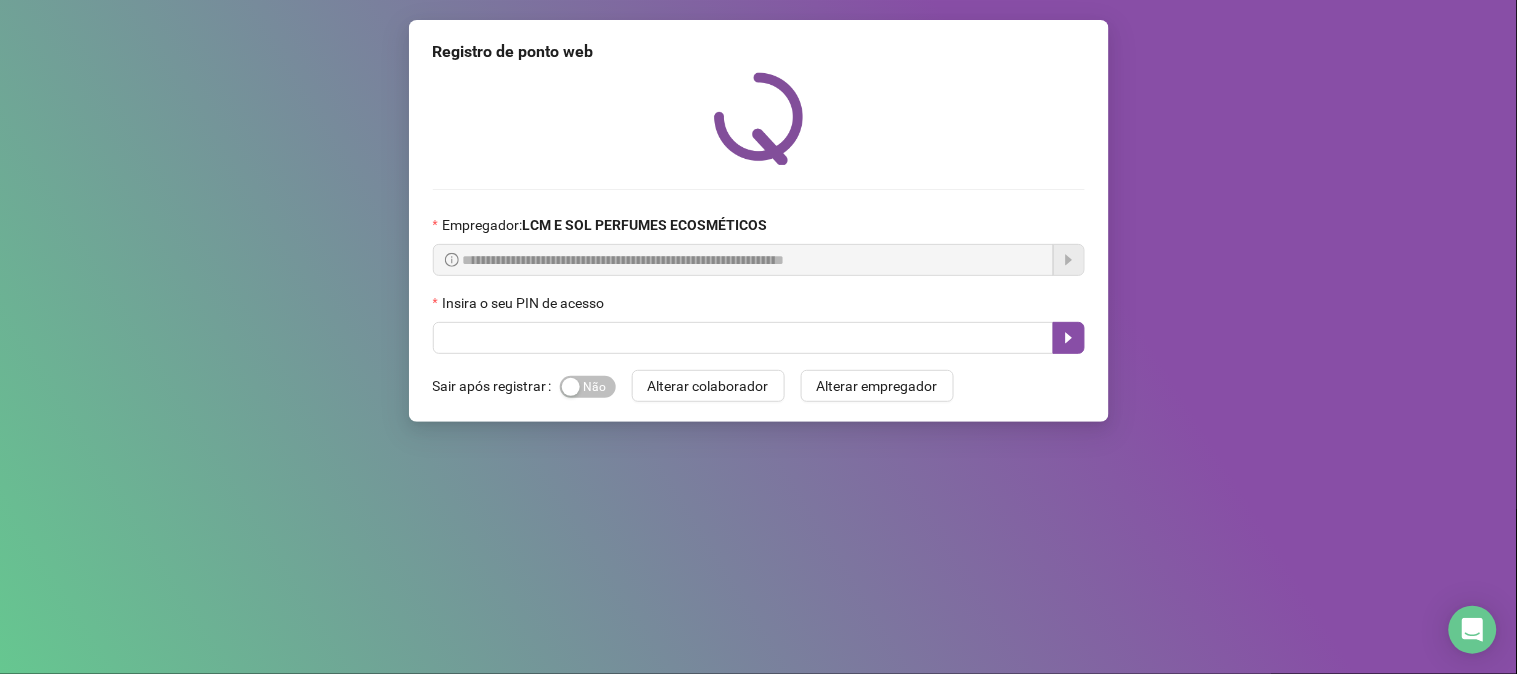 click at bounding box center (571, 387) 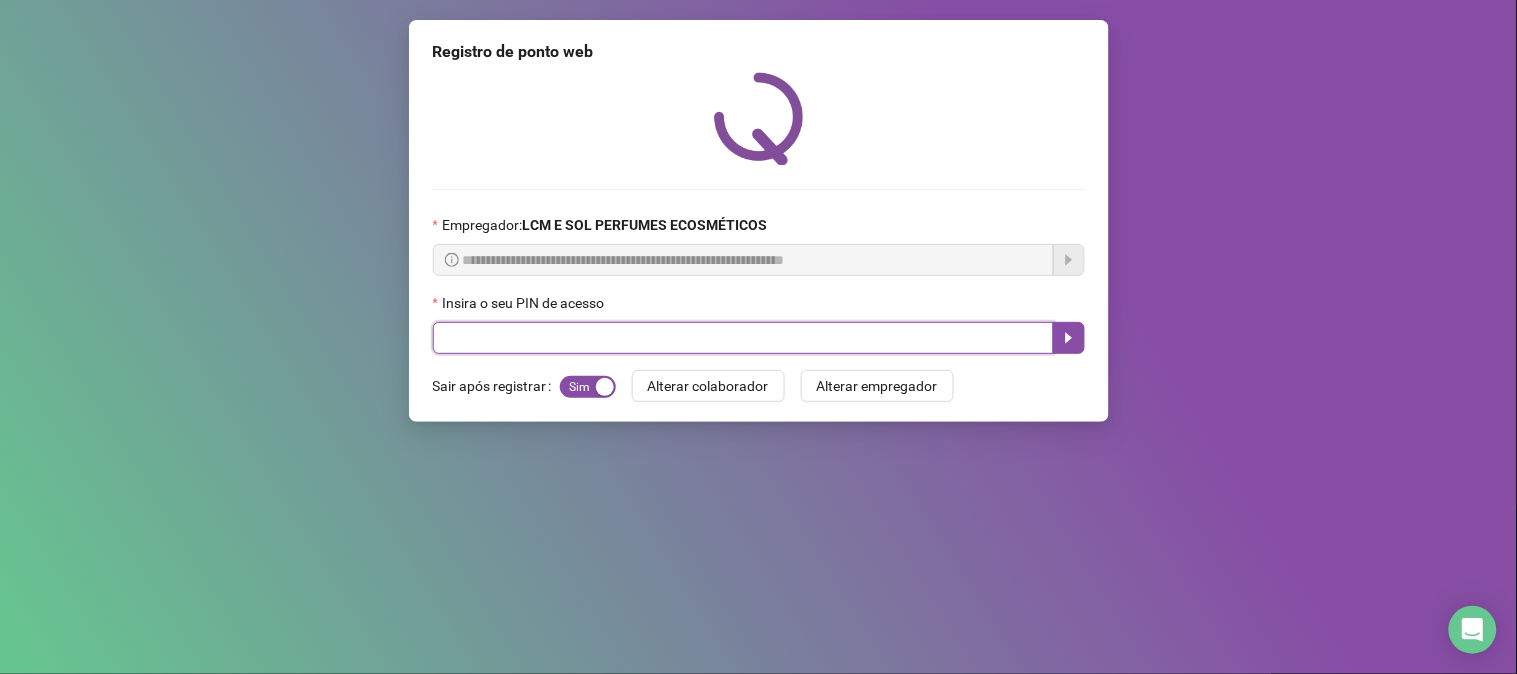 click at bounding box center (743, 338) 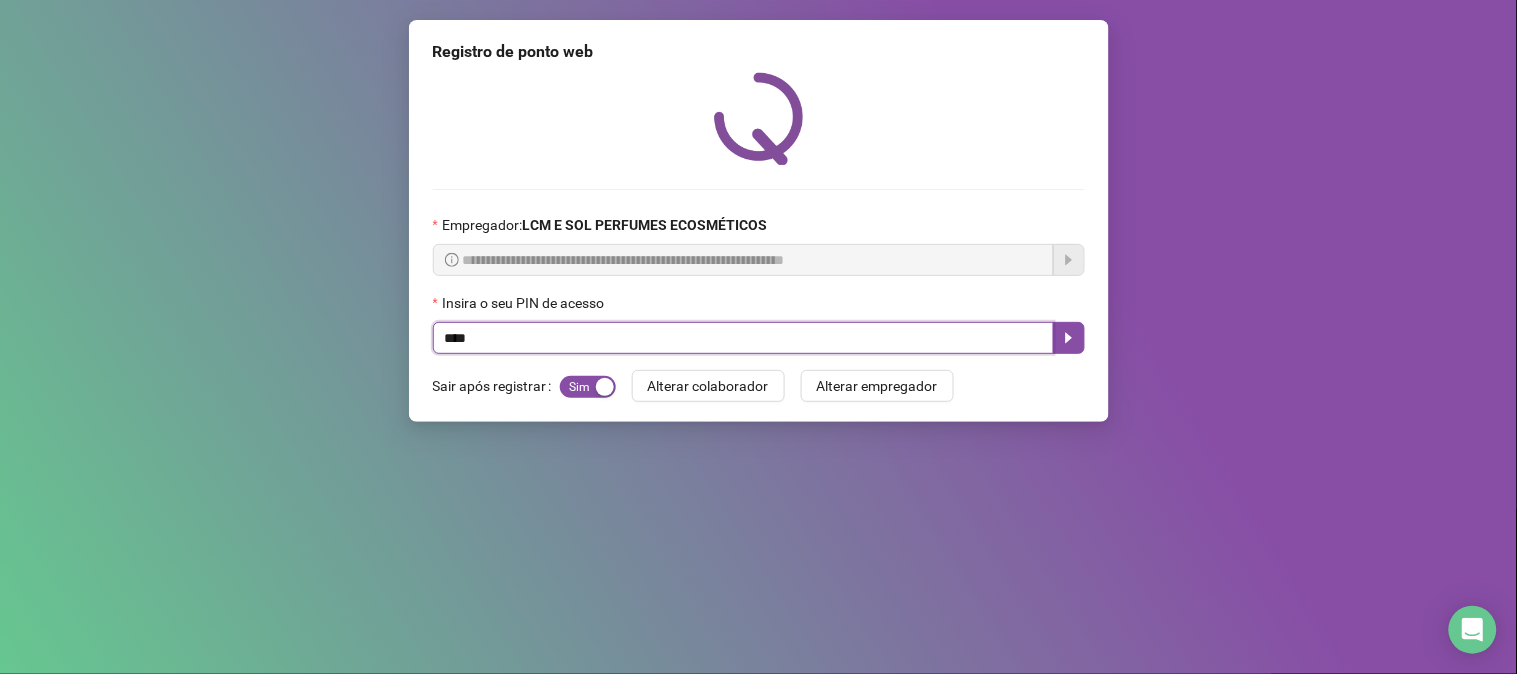 type on "*****" 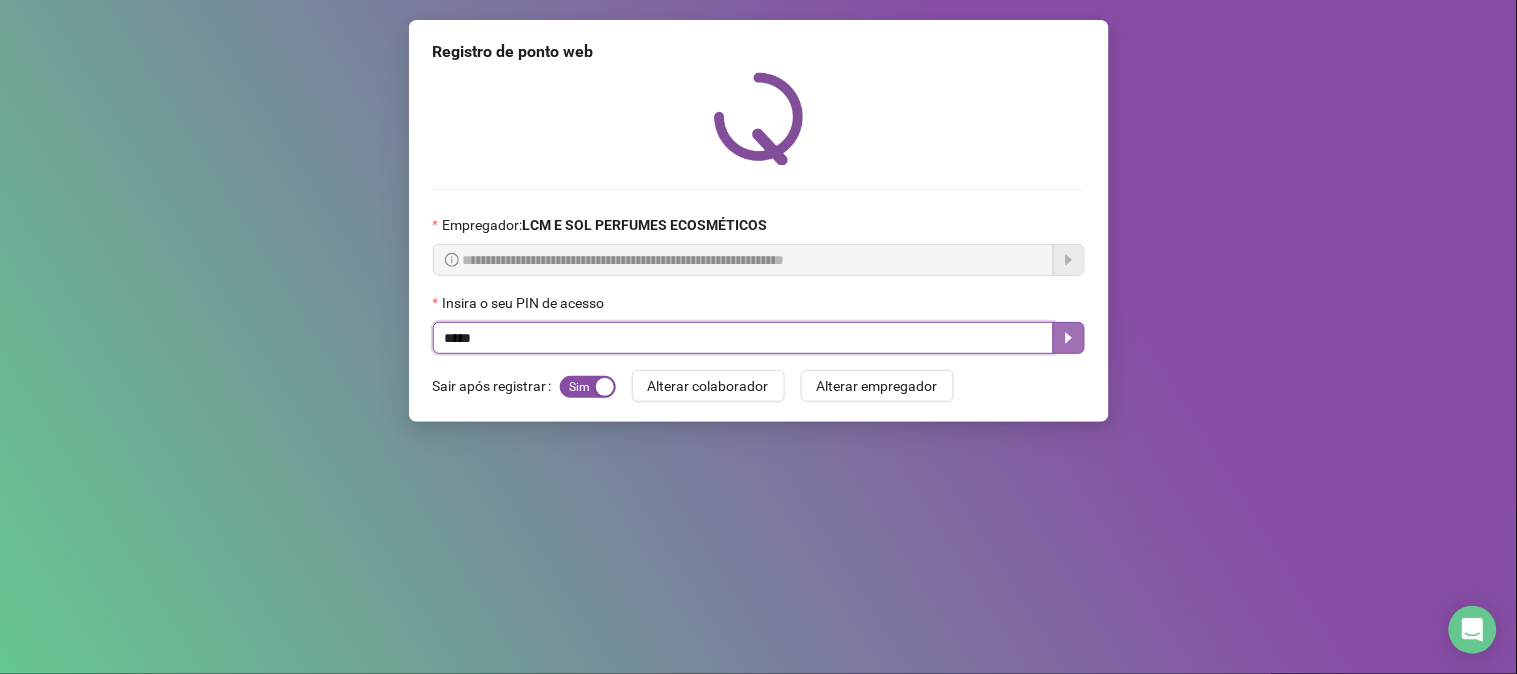 click 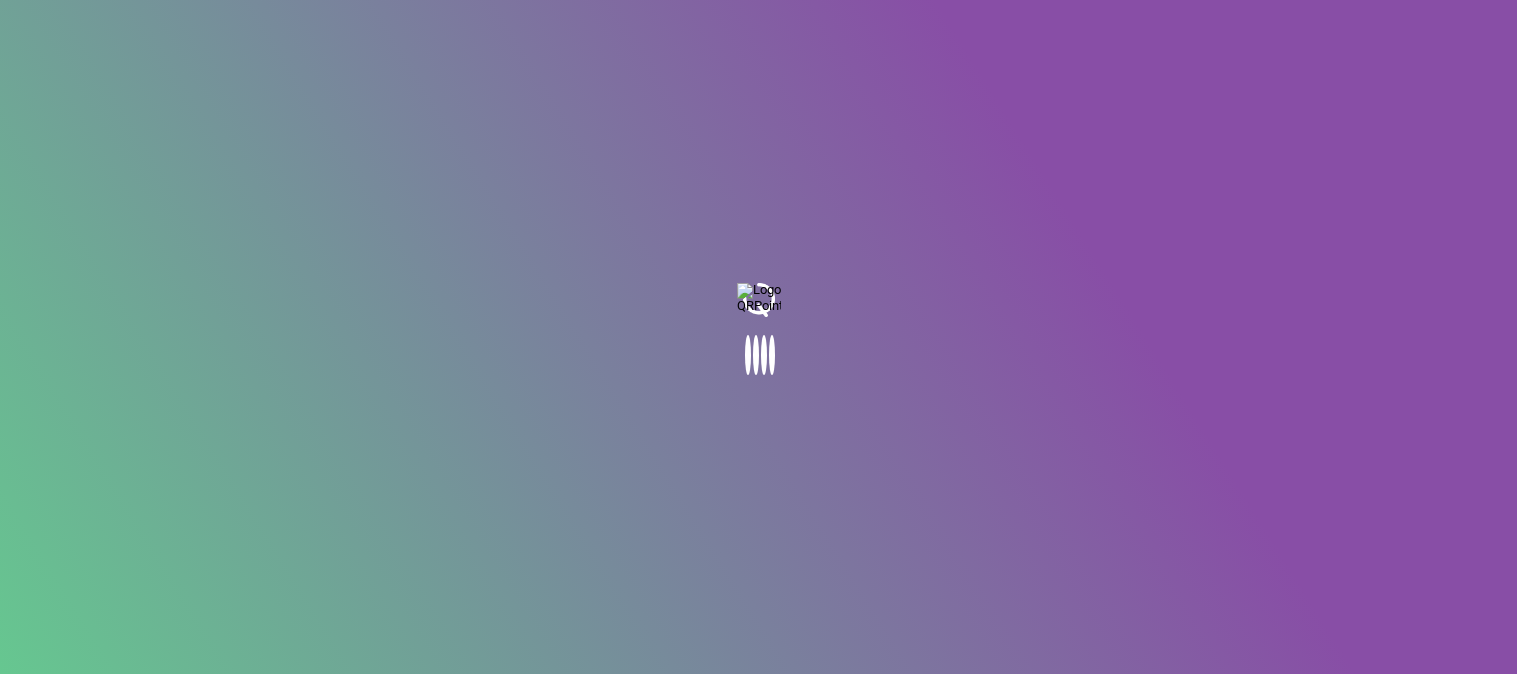 scroll, scrollTop: 0, scrollLeft: 0, axis: both 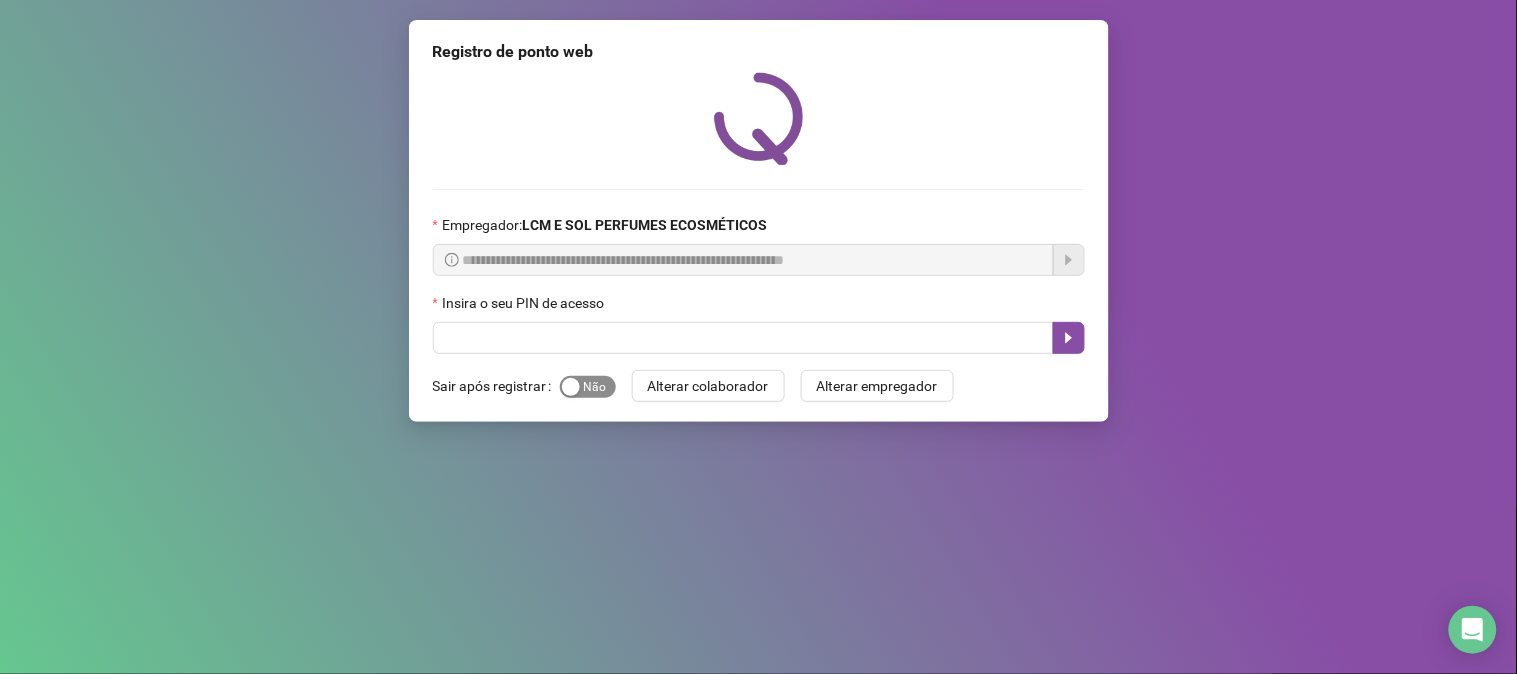 click on "Sim Não" at bounding box center (588, 387) 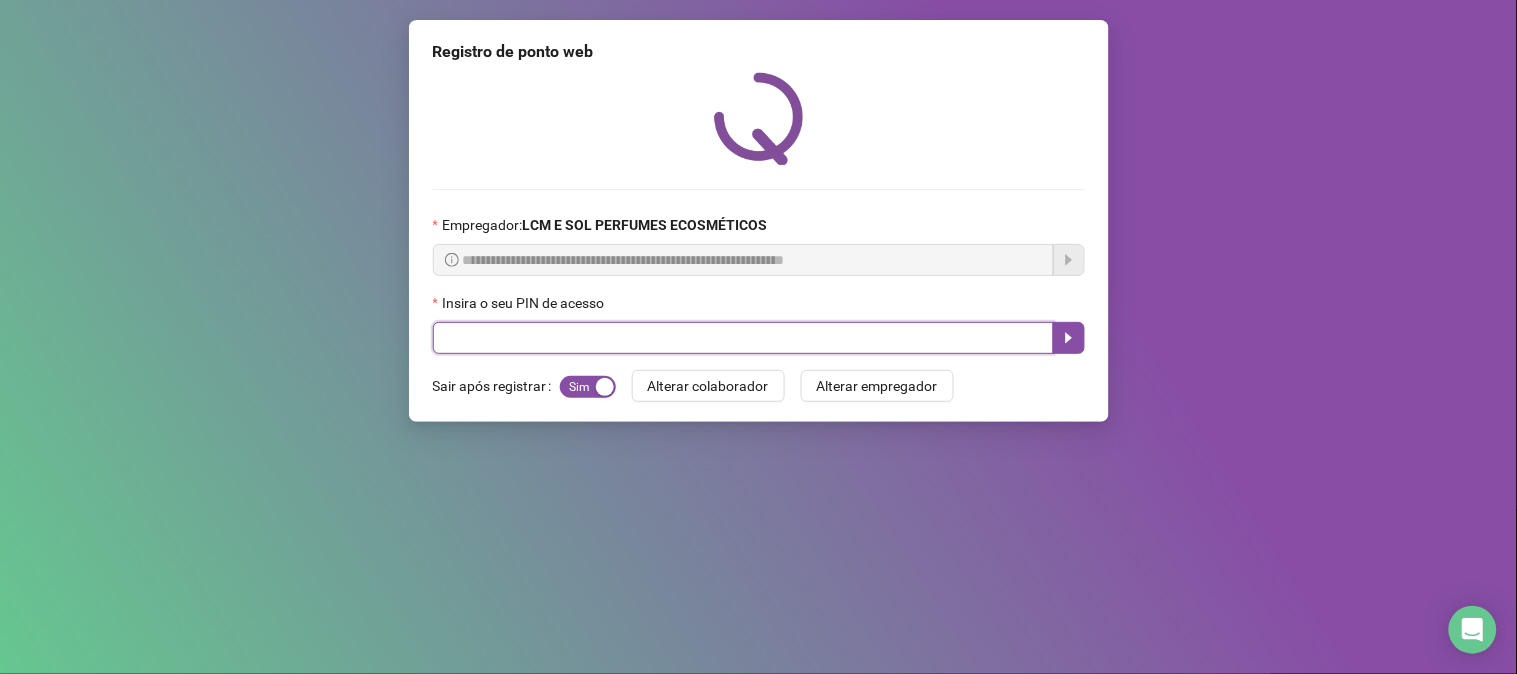 click at bounding box center [743, 338] 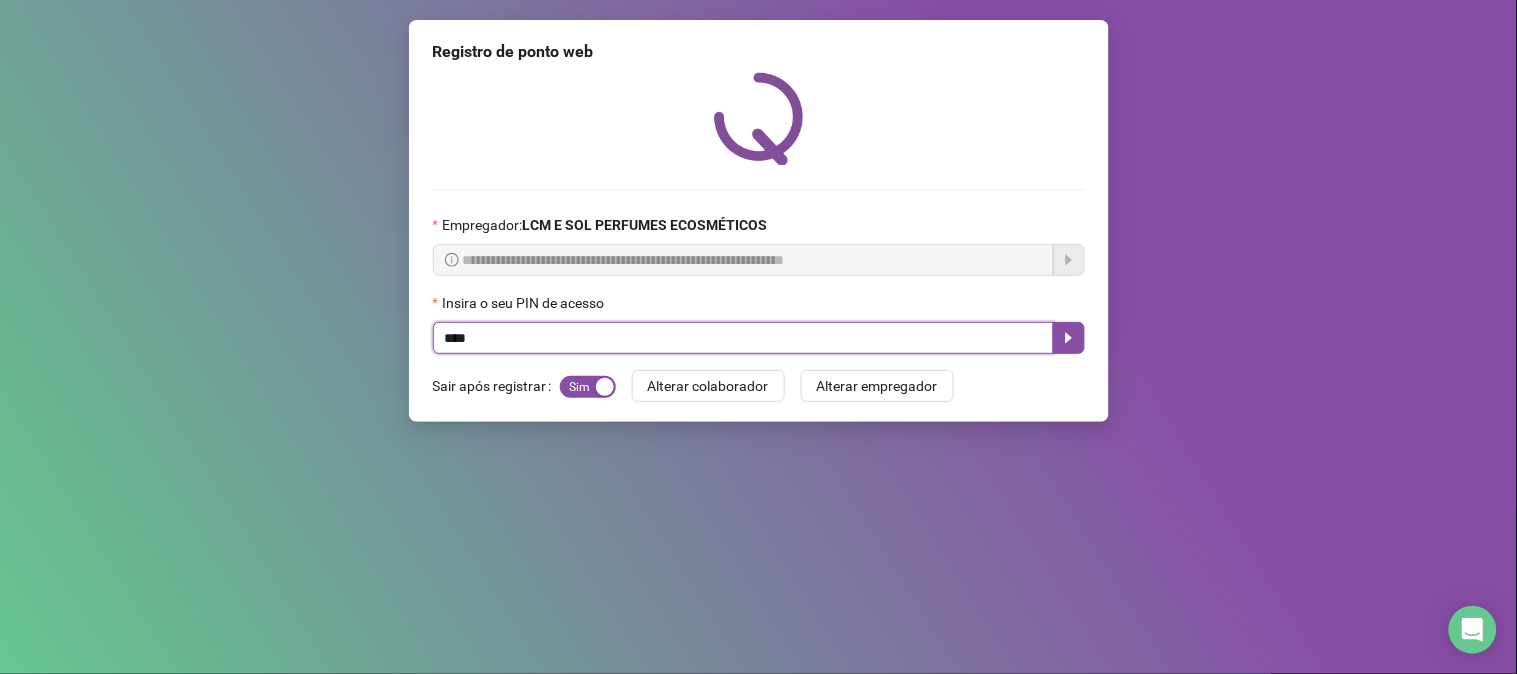 type on "*****" 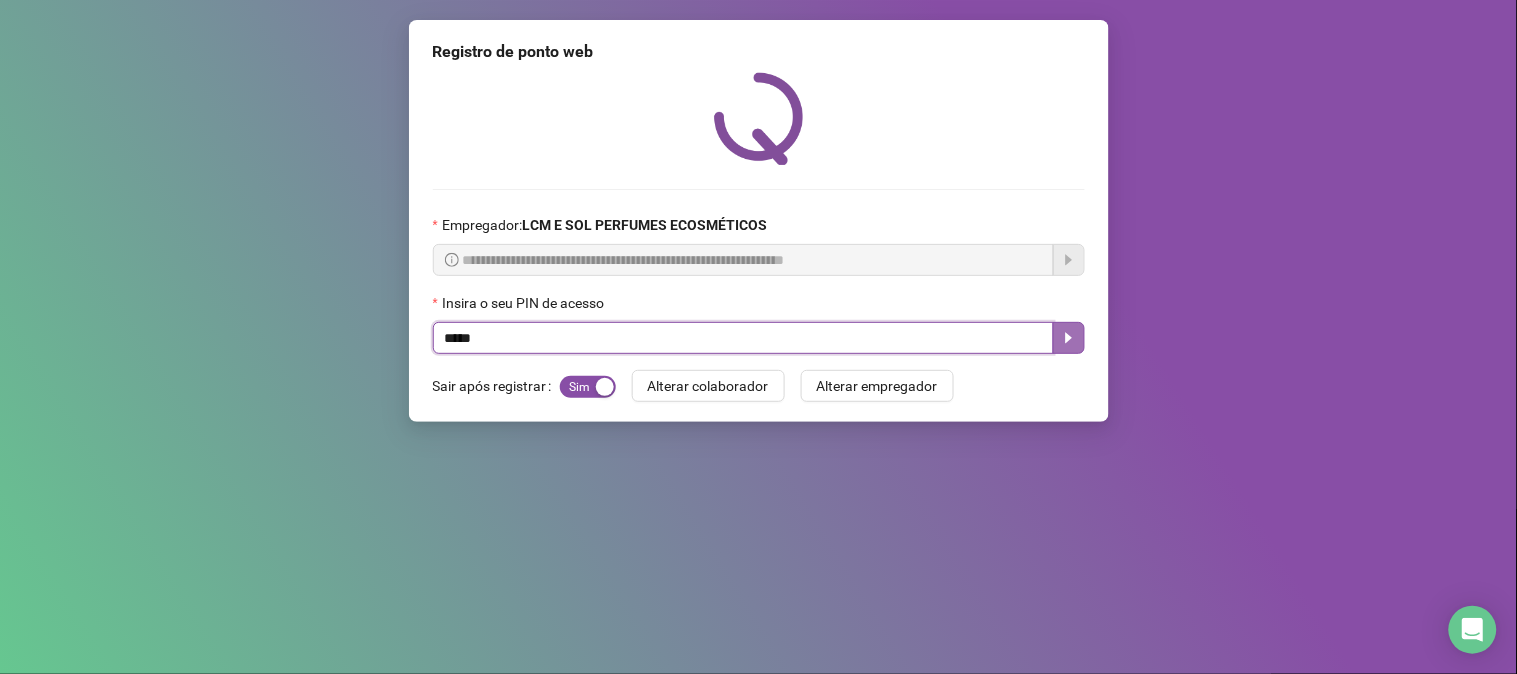 click at bounding box center [1069, 338] 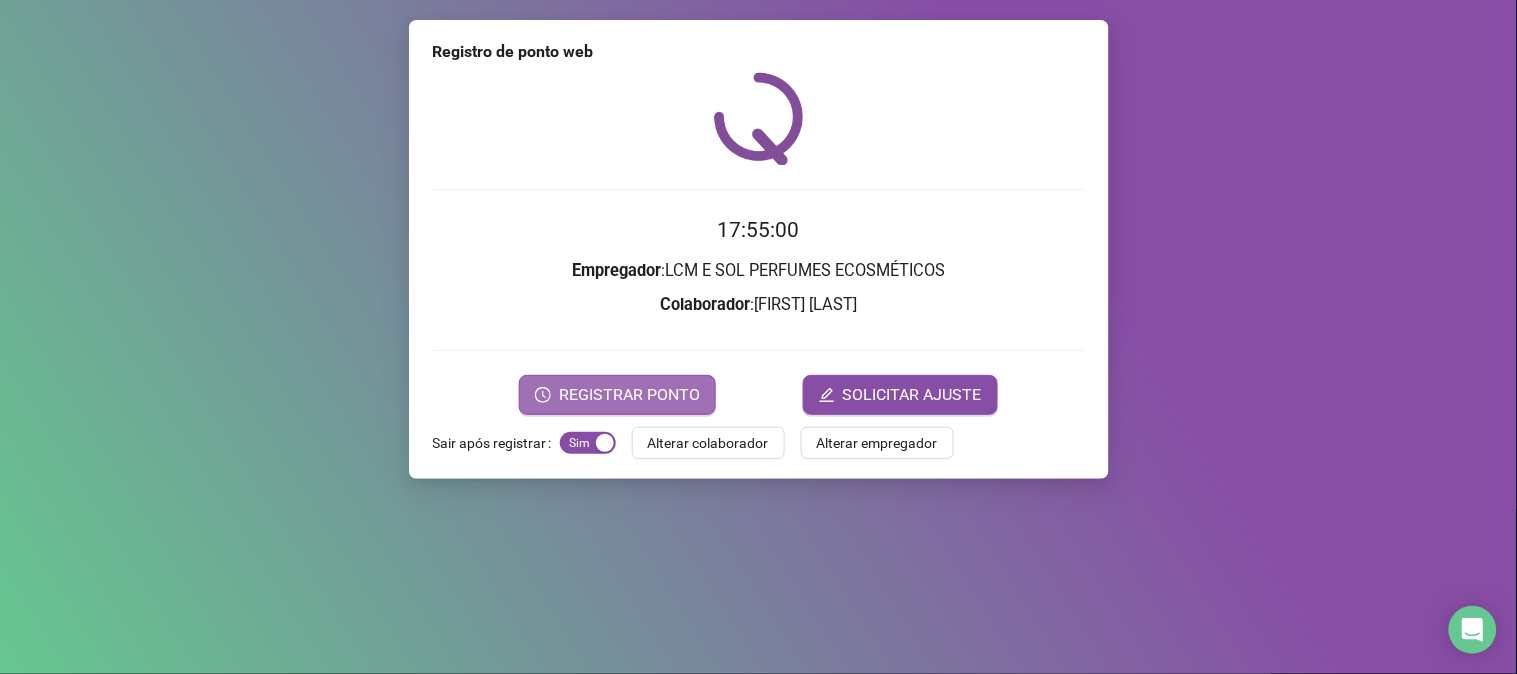 click on "REGISTRAR PONTO" at bounding box center (629, 395) 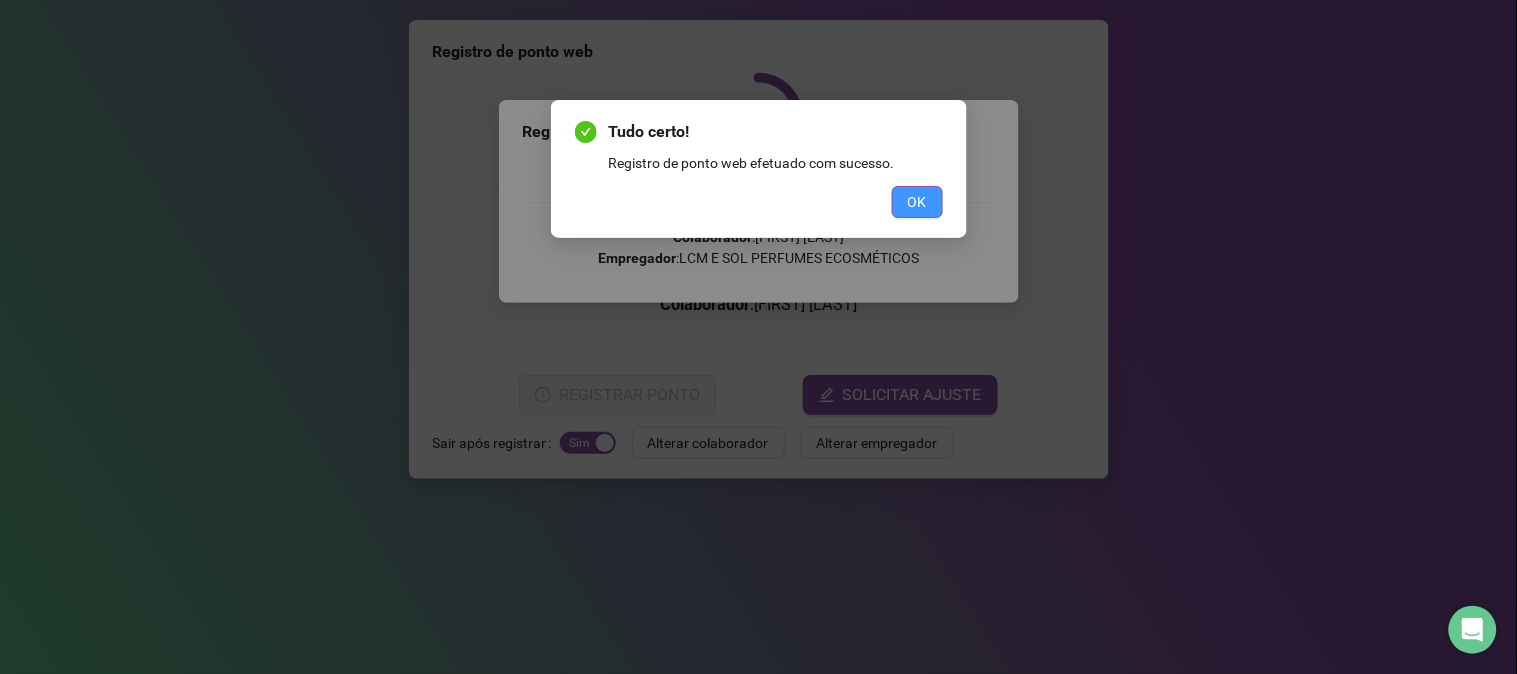click on "OK" at bounding box center (917, 202) 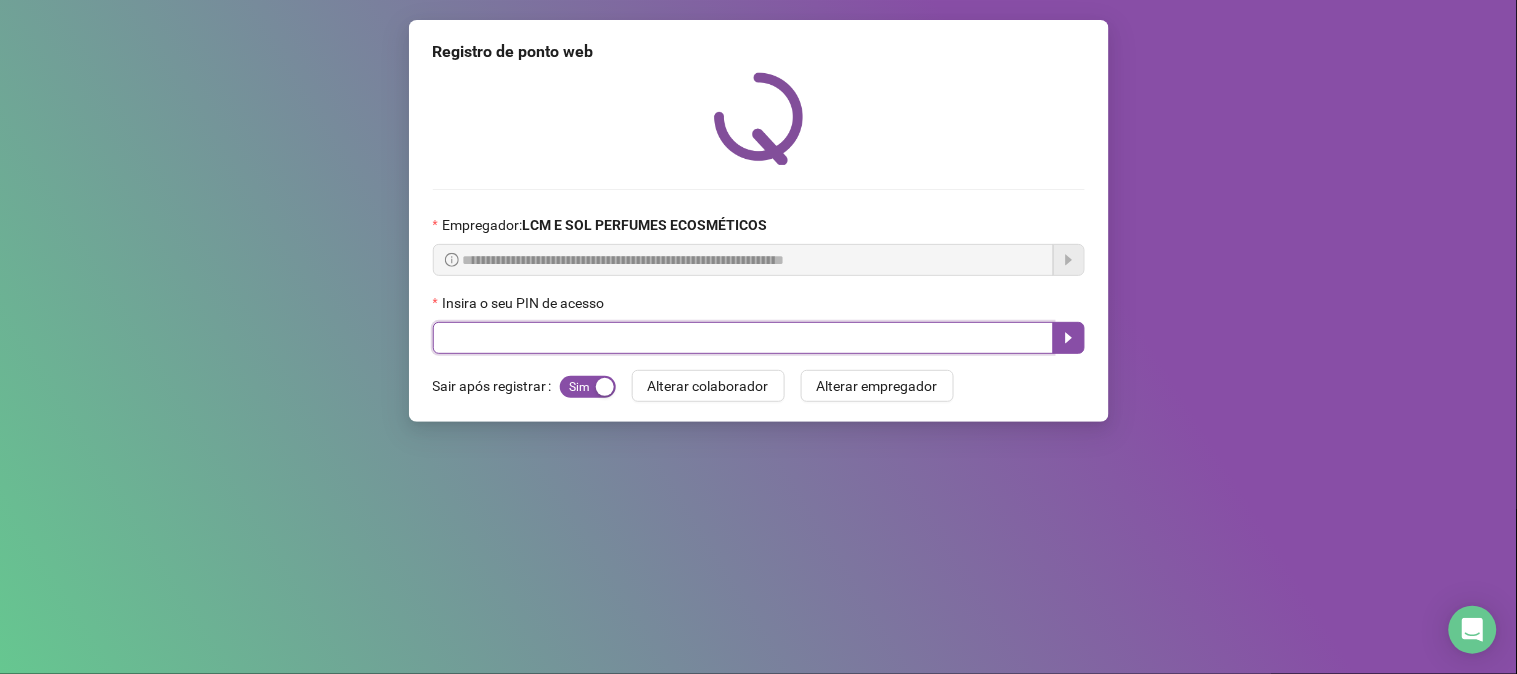click at bounding box center (743, 338) 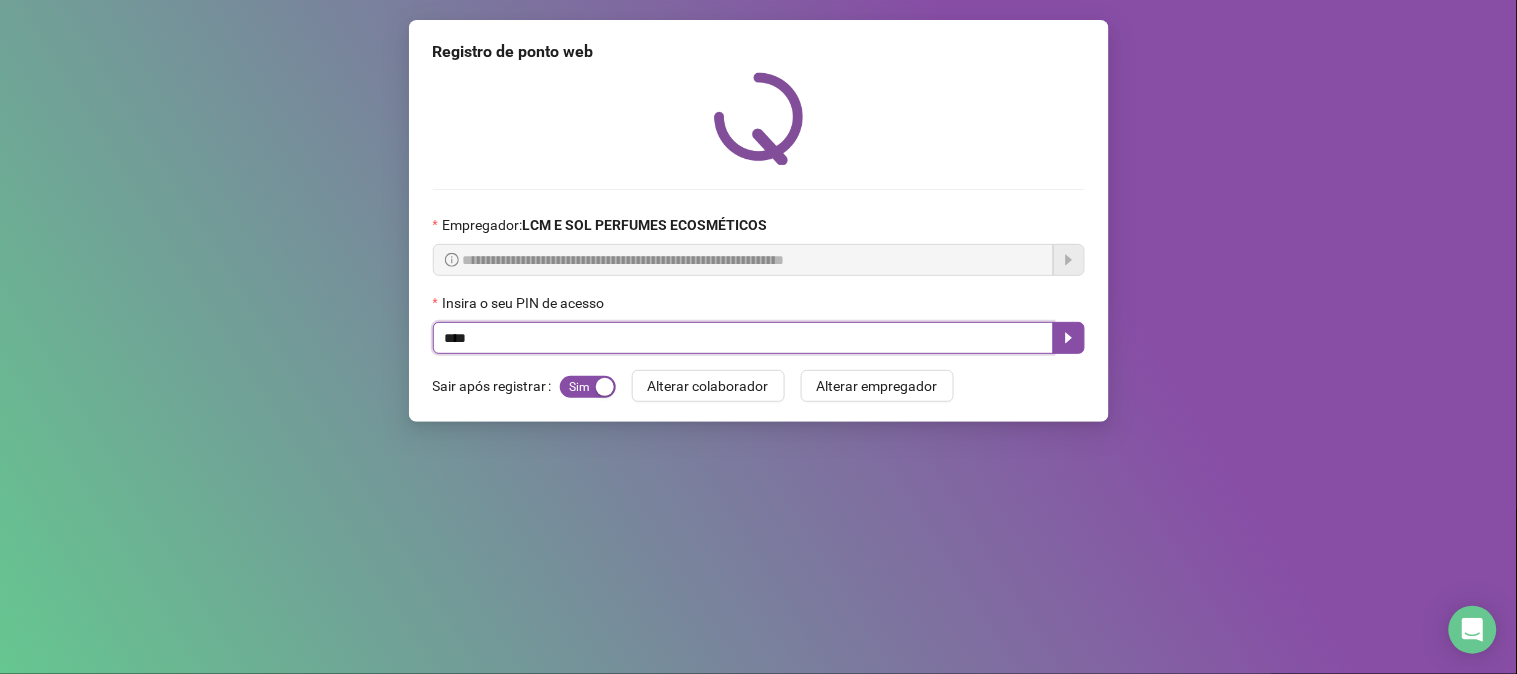 type on "*****" 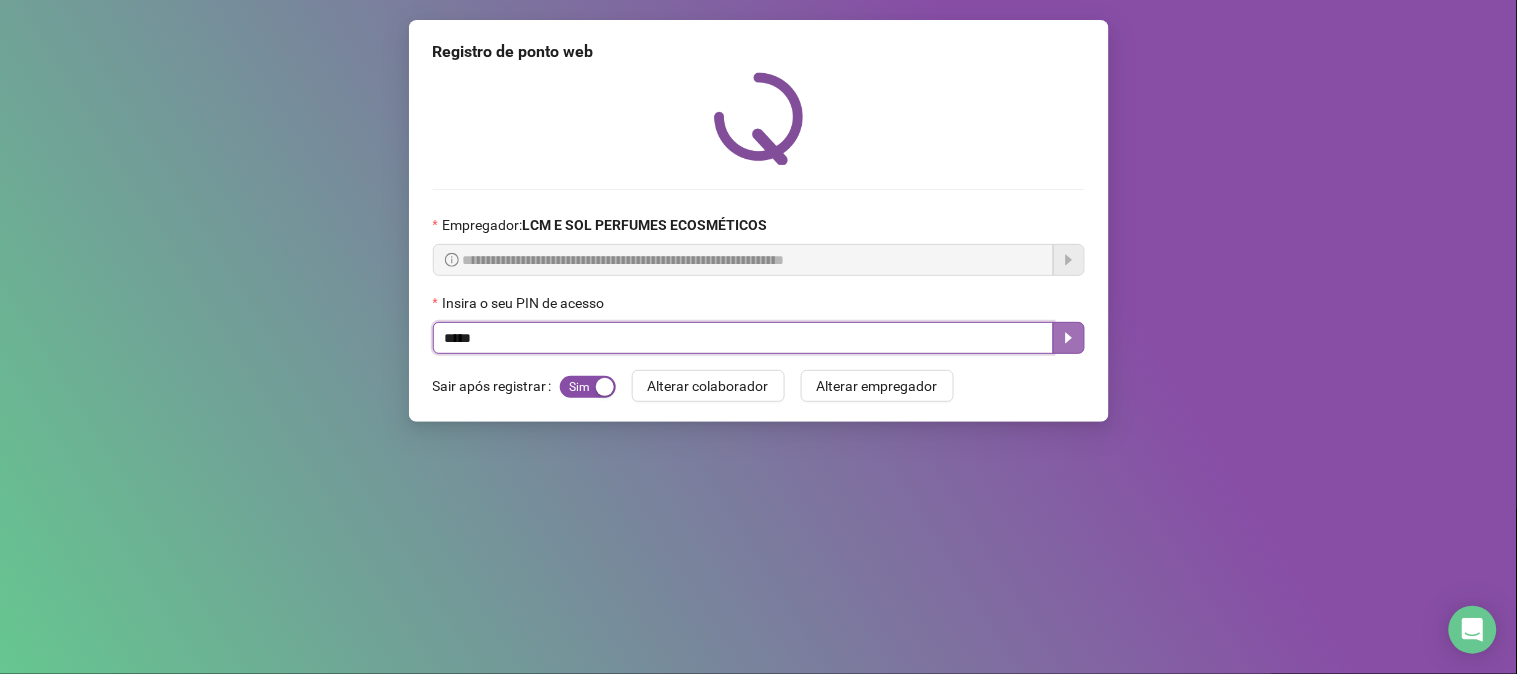 click 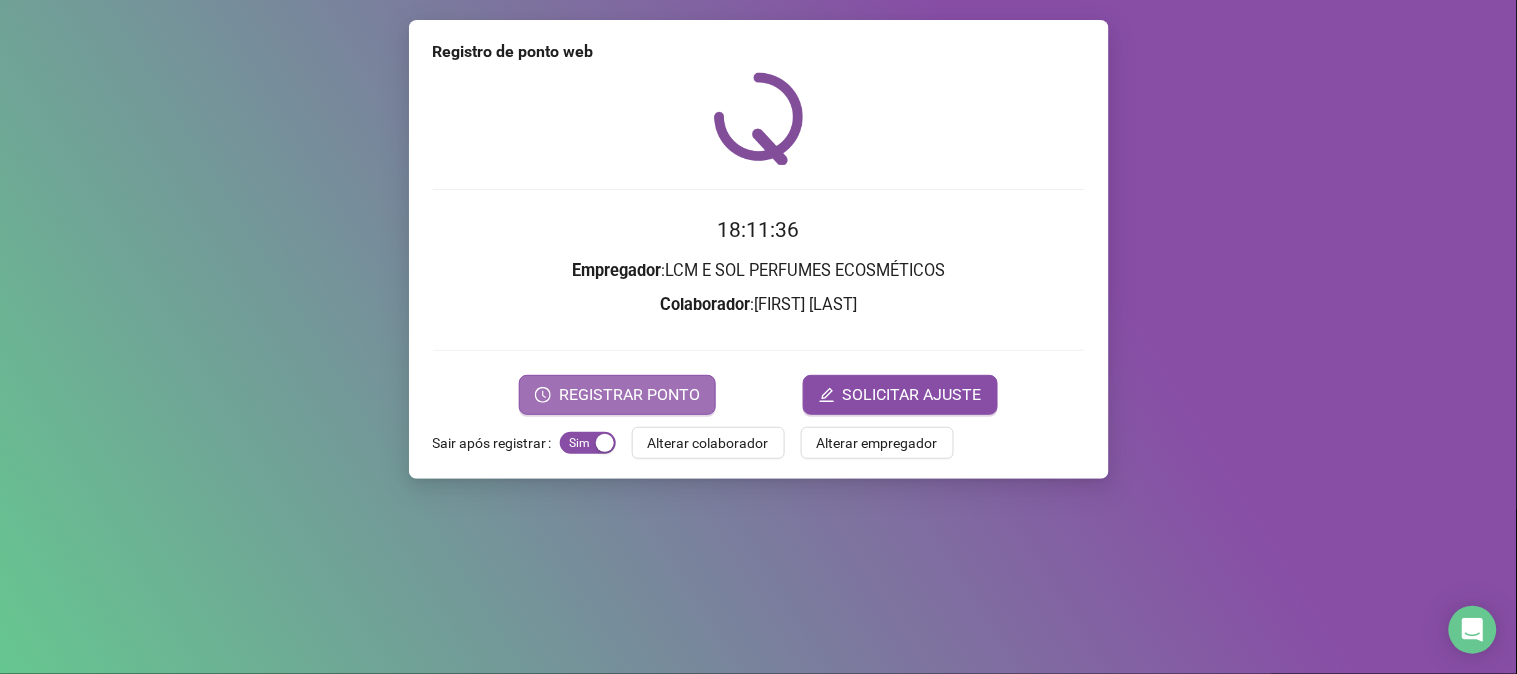 drag, startPoint x: 658, startPoint y: 387, endPoint x: 697, endPoint y: 387, distance: 39 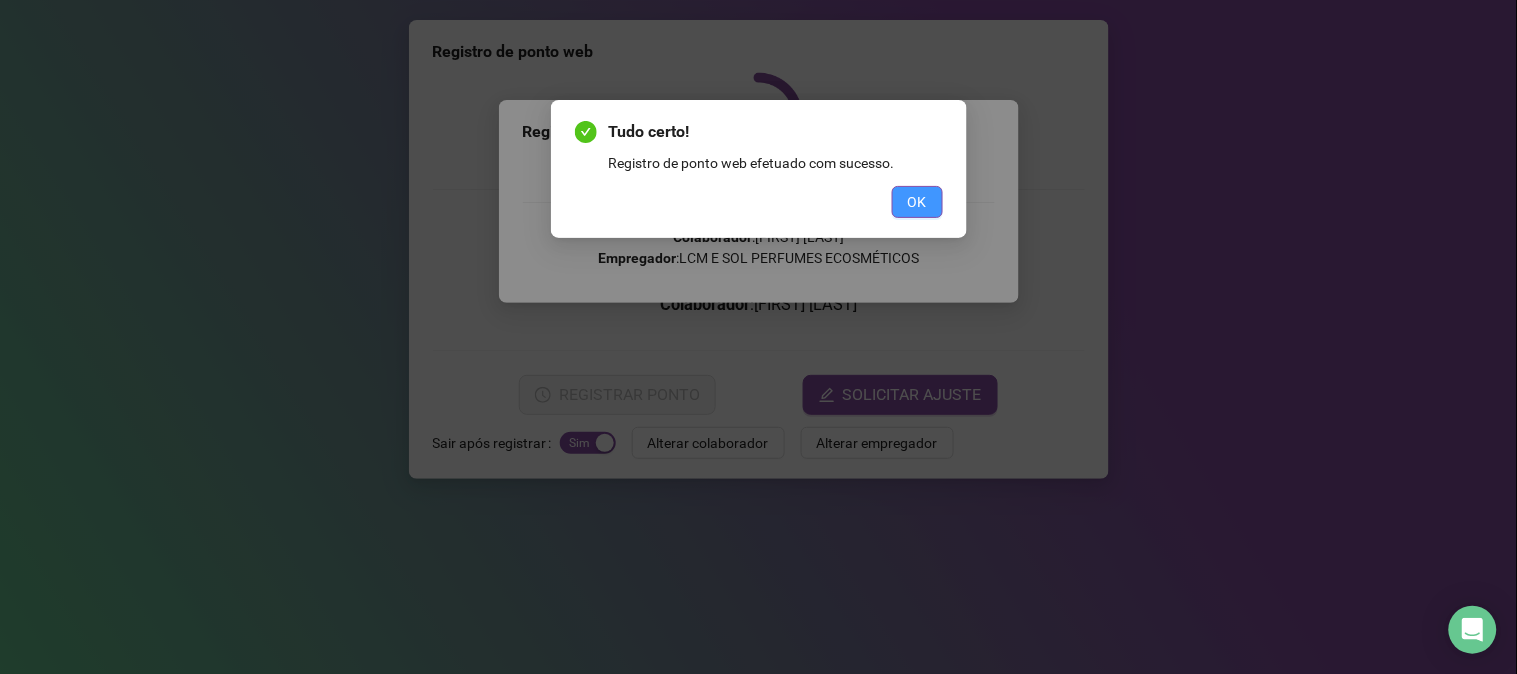 click on "OK" at bounding box center [917, 202] 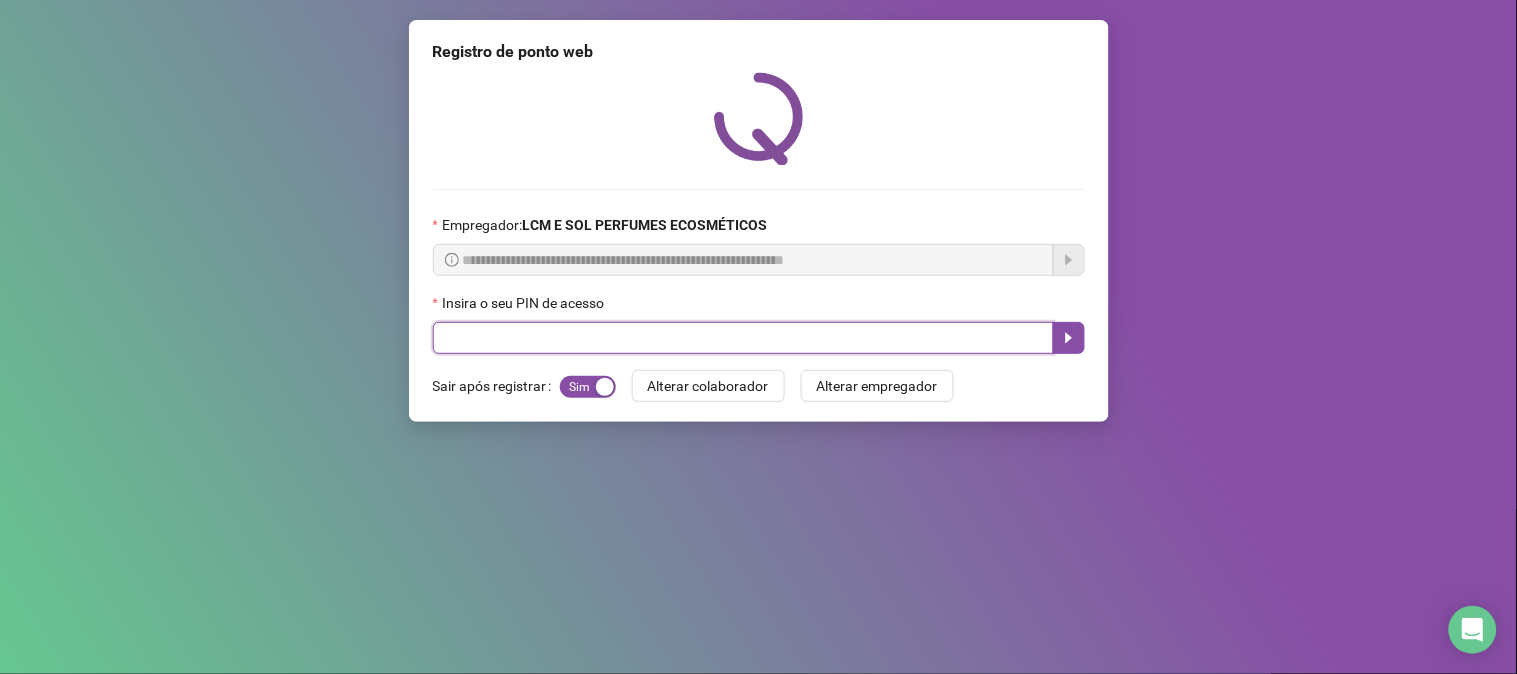 click on "**********" at bounding box center [759, 221] 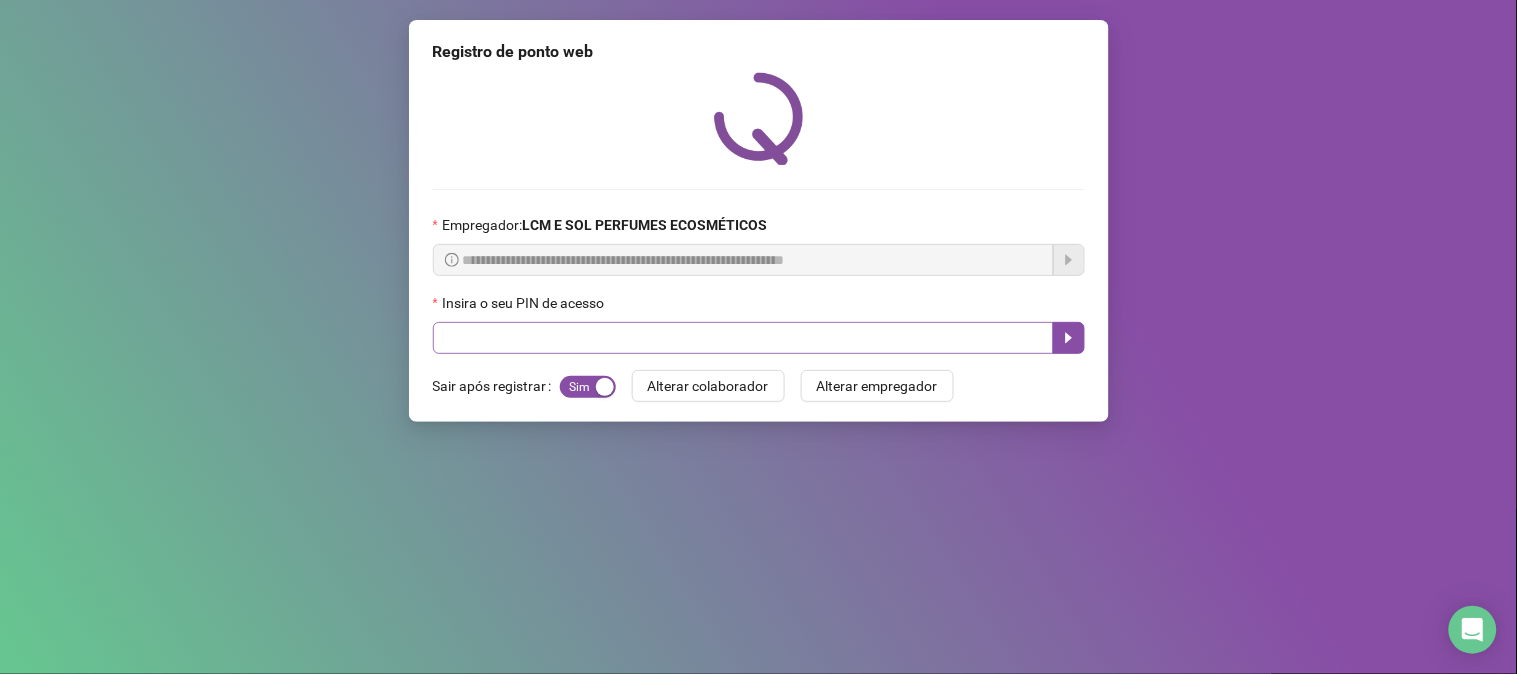 click on "**********" at bounding box center [759, 221] 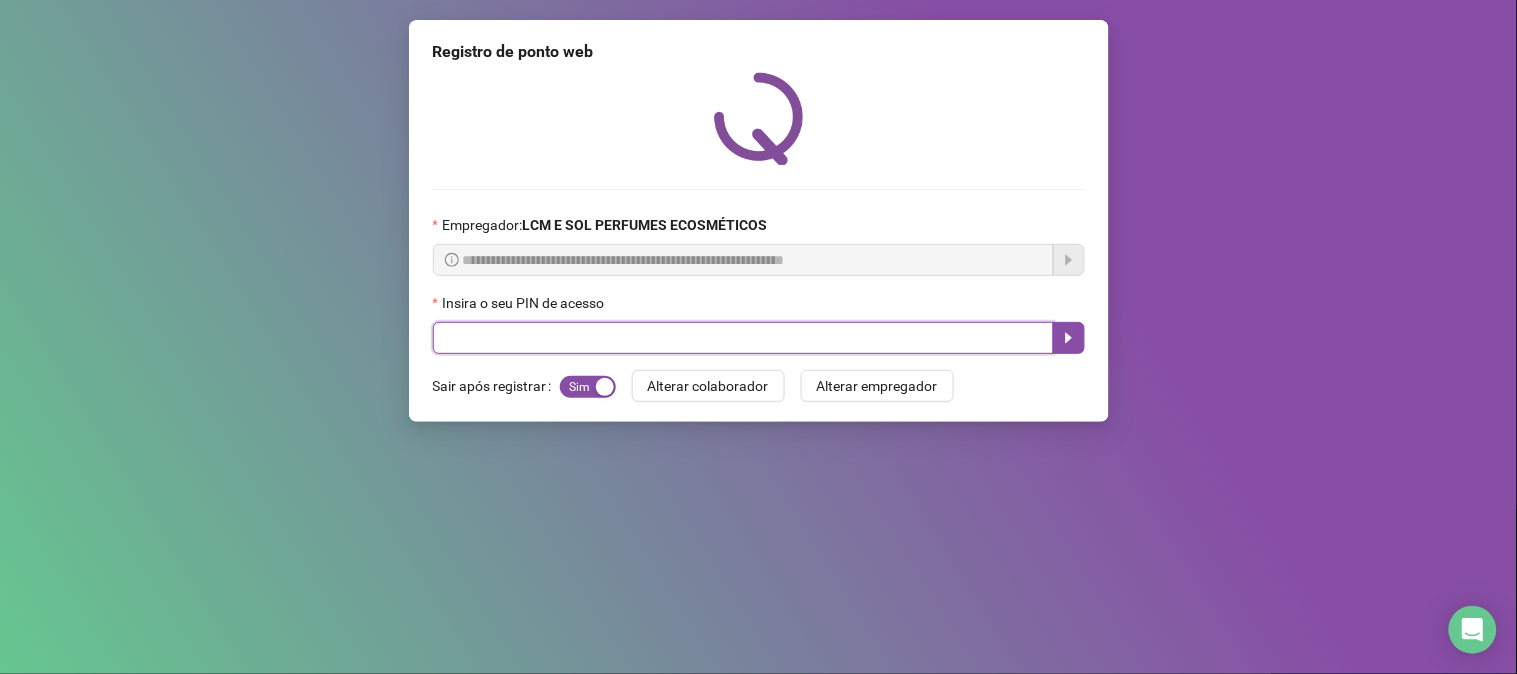 click at bounding box center (743, 338) 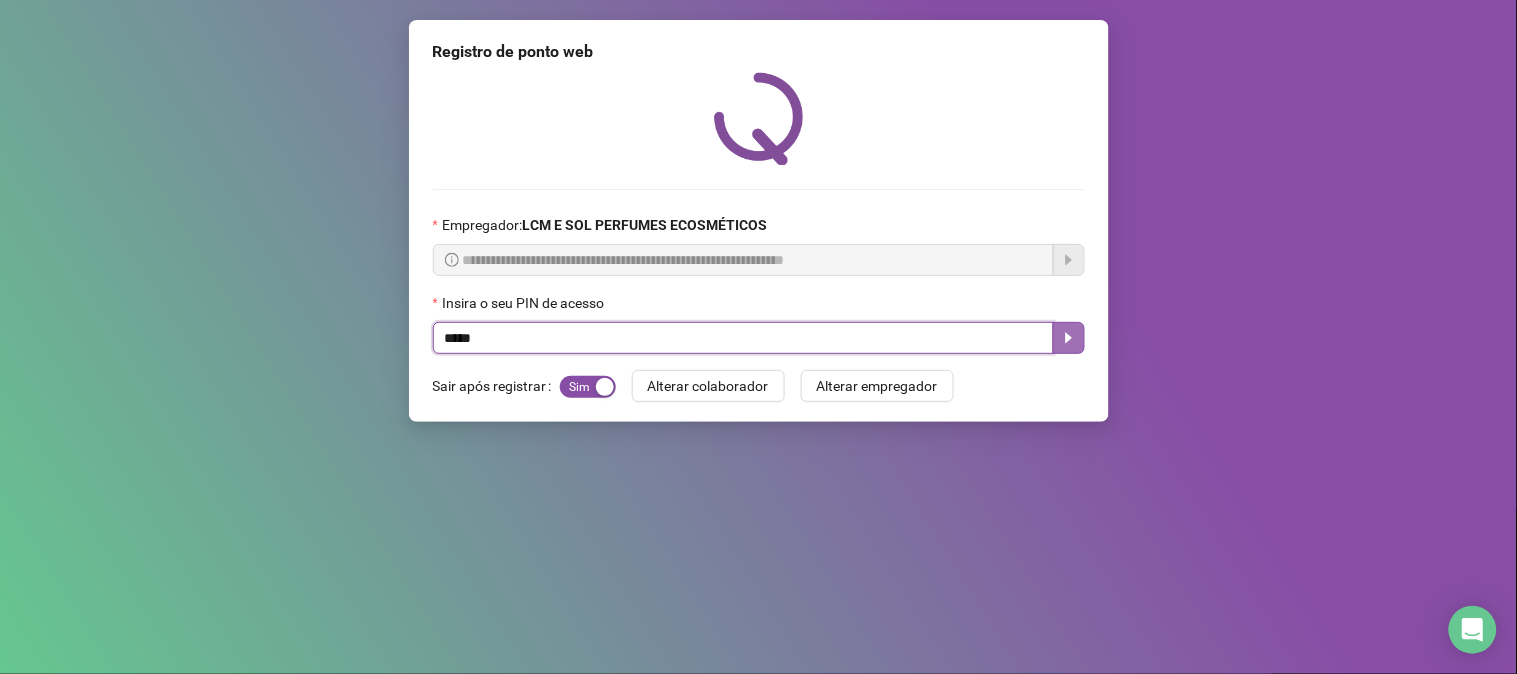 click at bounding box center [1069, 338] 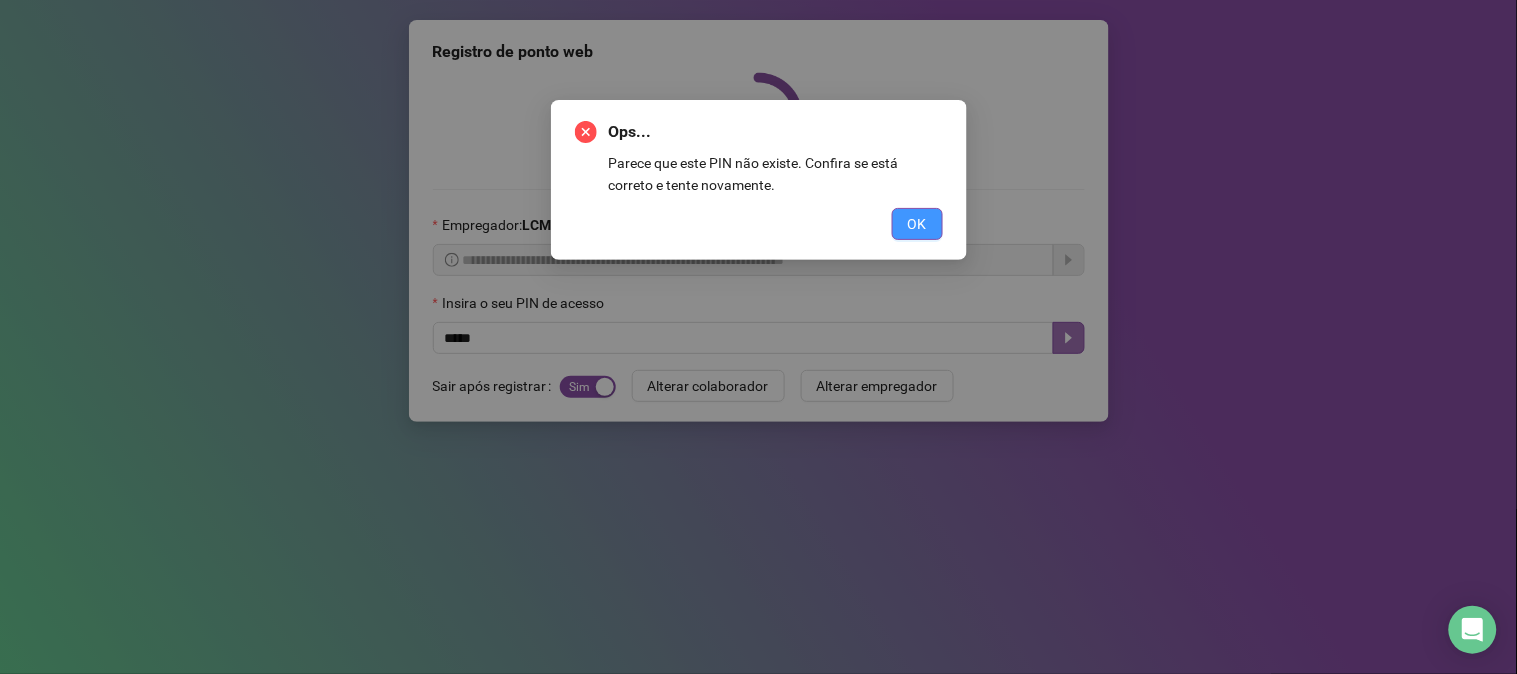 click on "OK" at bounding box center [917, 224] 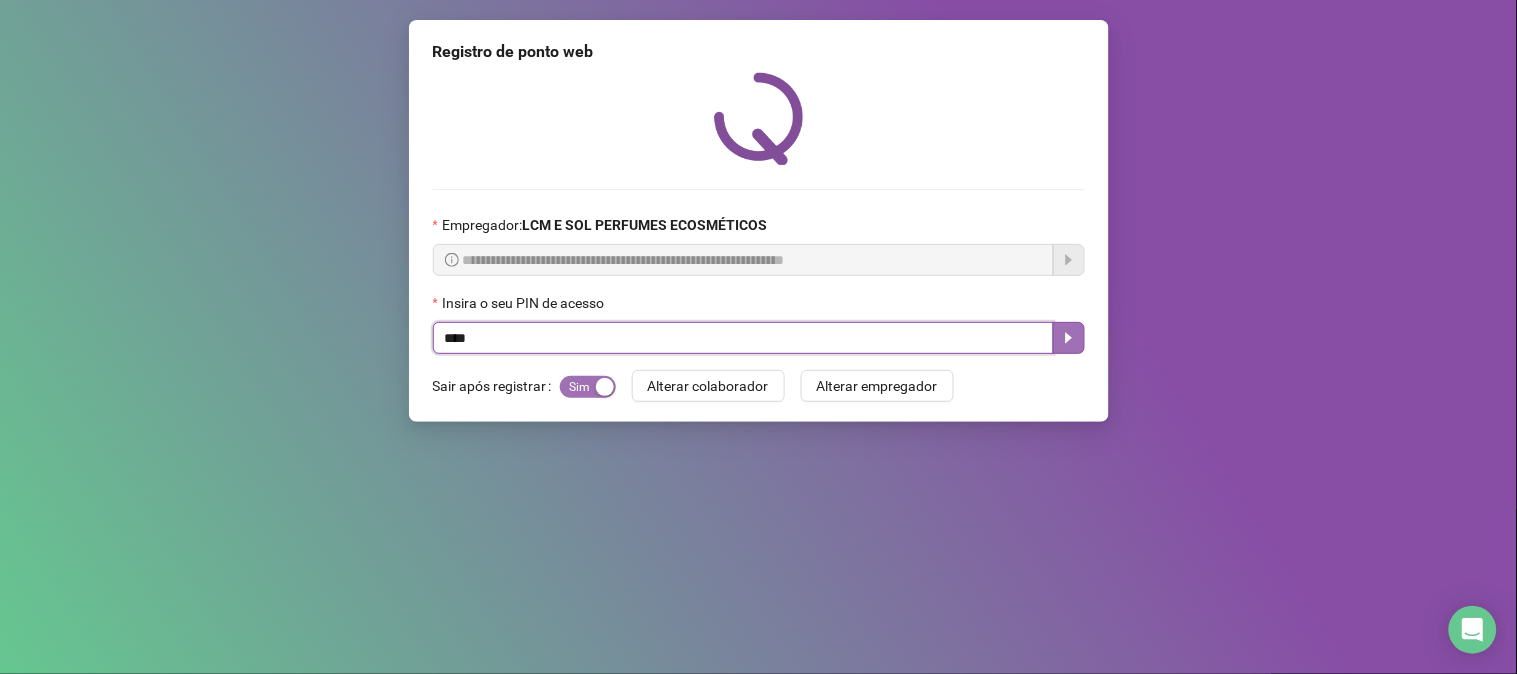 type on "*****" 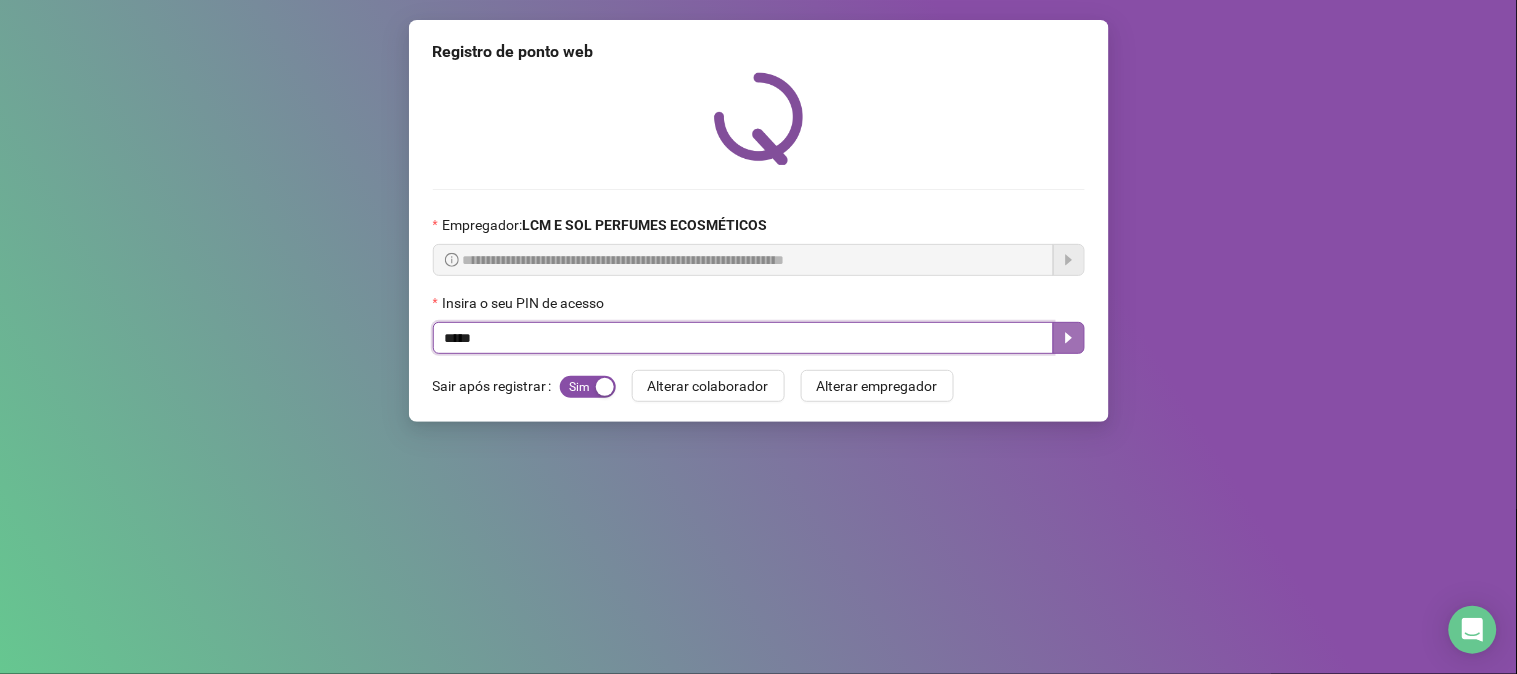 click 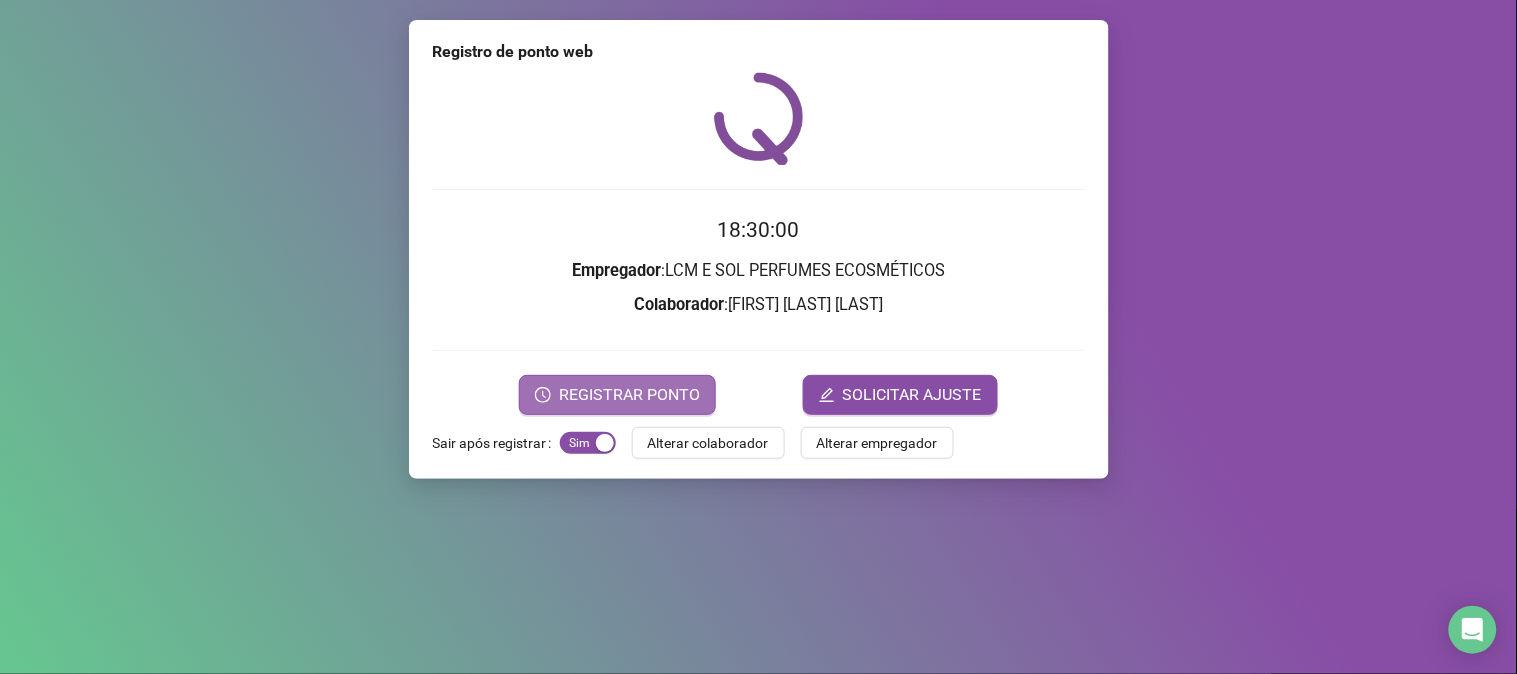 click on "REGISTRAR PONTO" at bounding box center [617, 395] 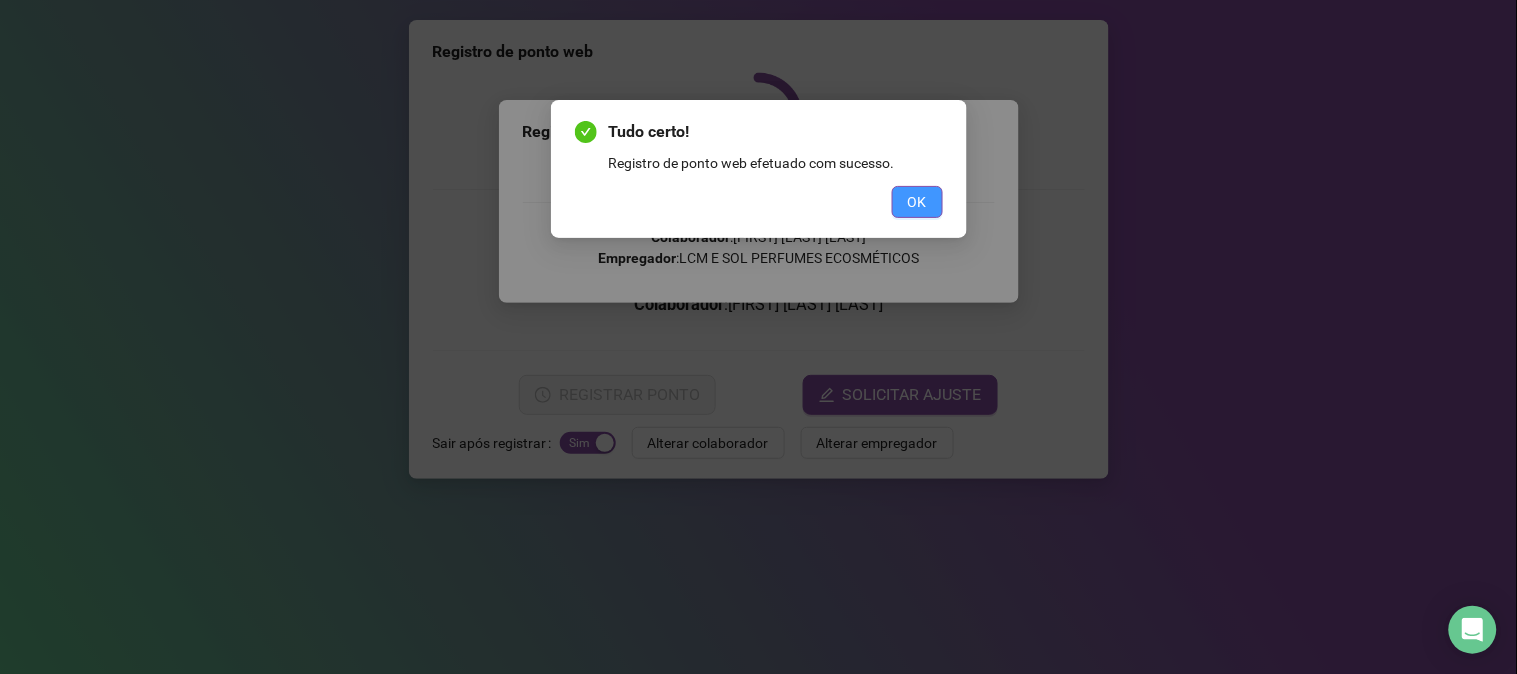 click on "OK" at bounding box center [917, 202] 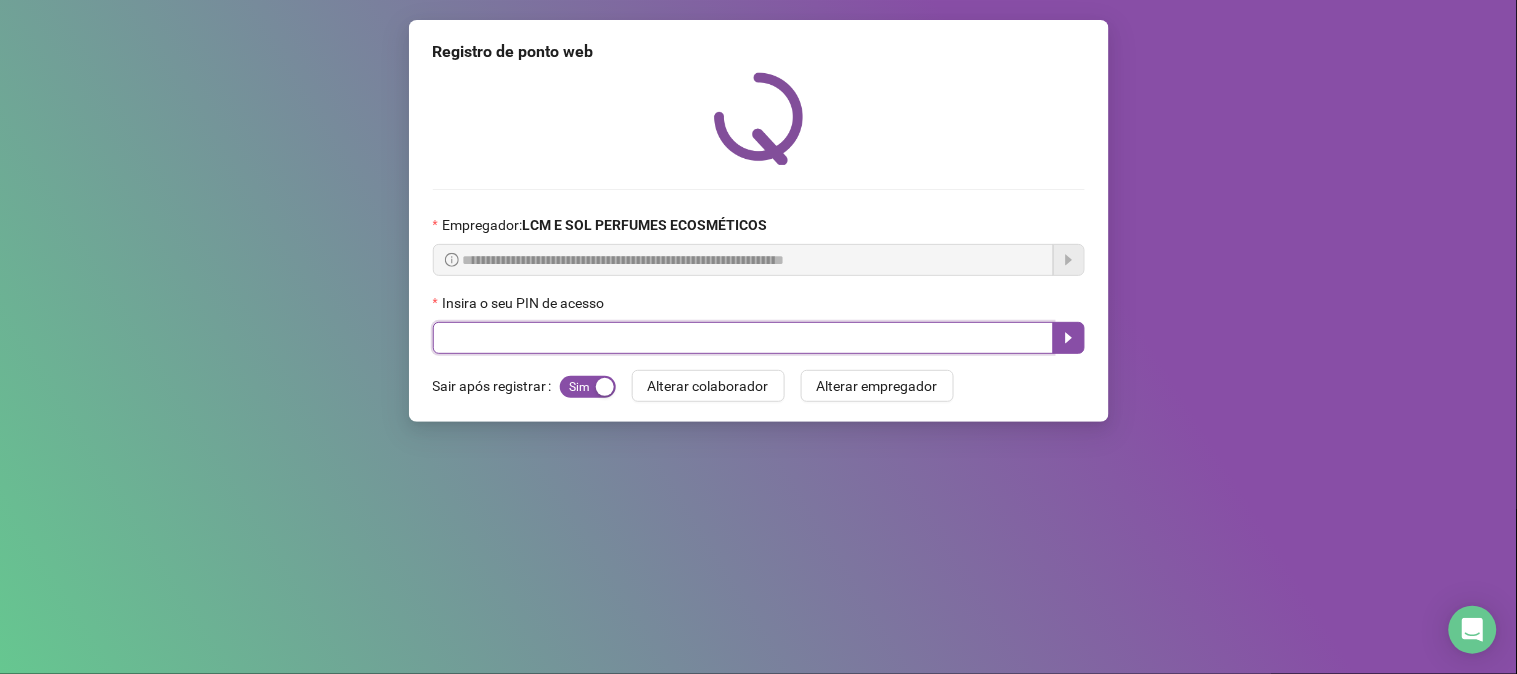 click at bounding box center [743, 338] 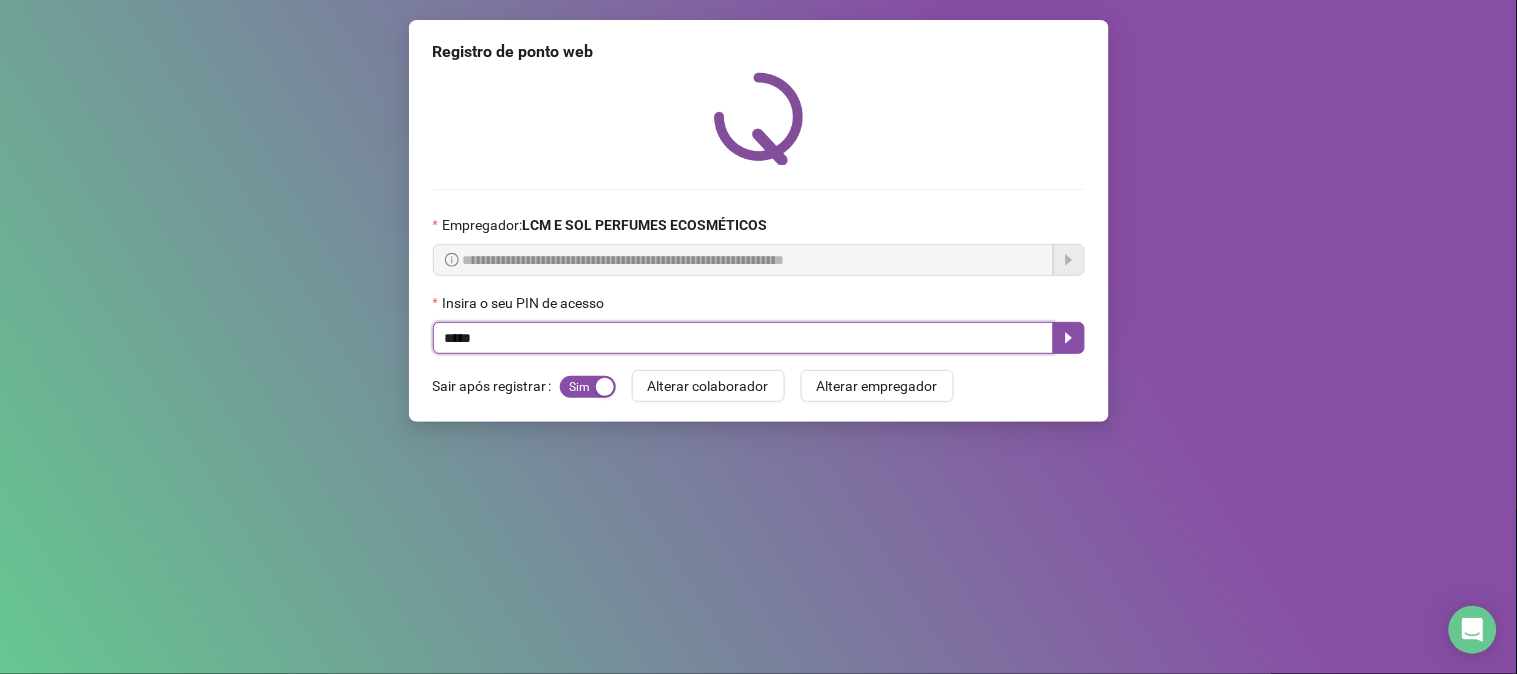 type on "*****" 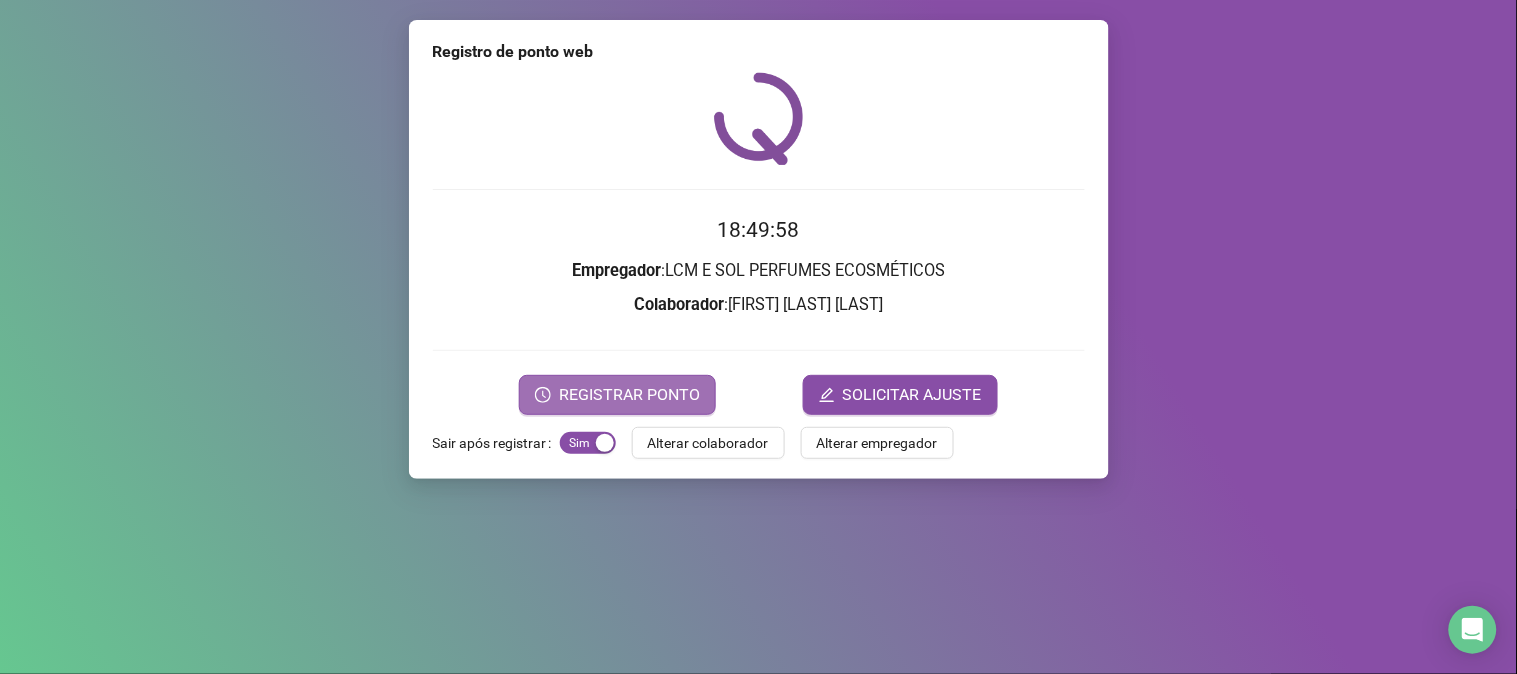 click on "REGISTRAR PONTO" at bounding box center [629, 395] 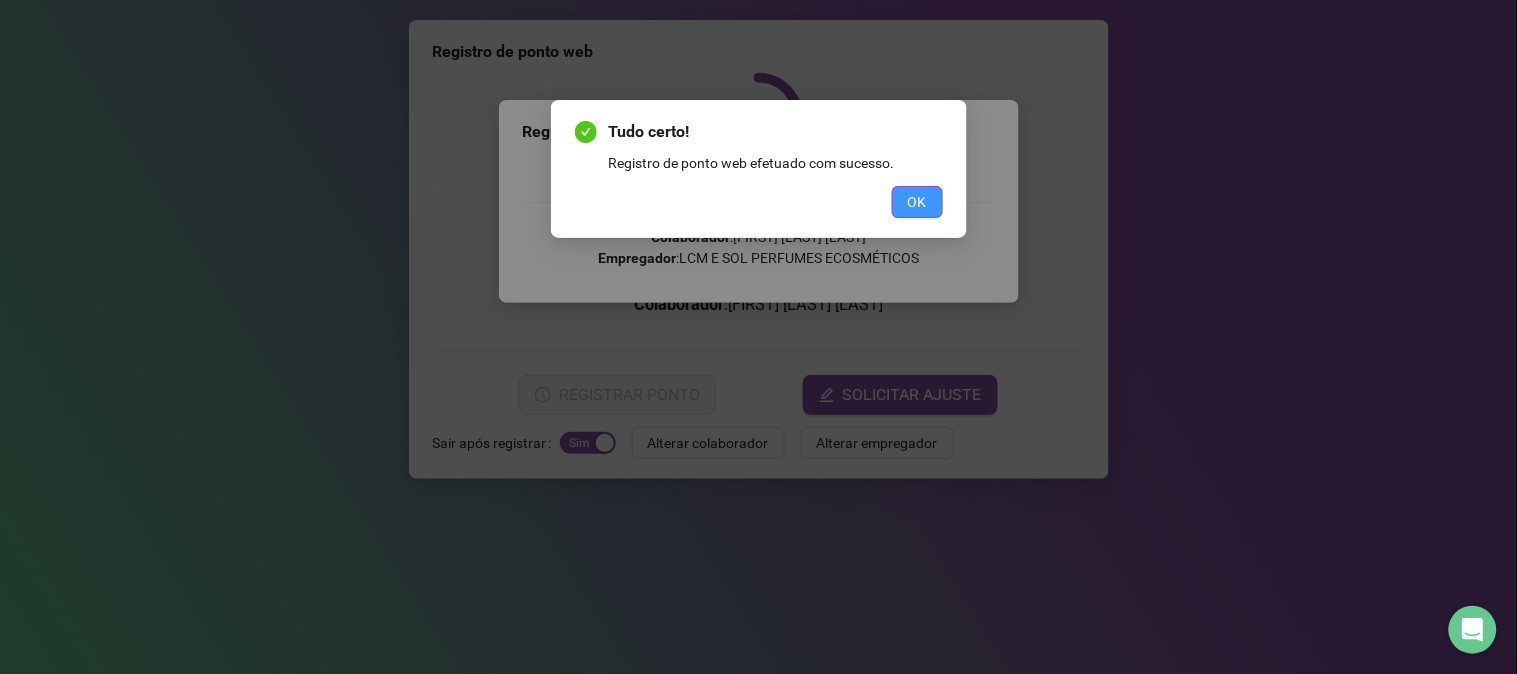 click on "OK" at bounding box center (917, 202) 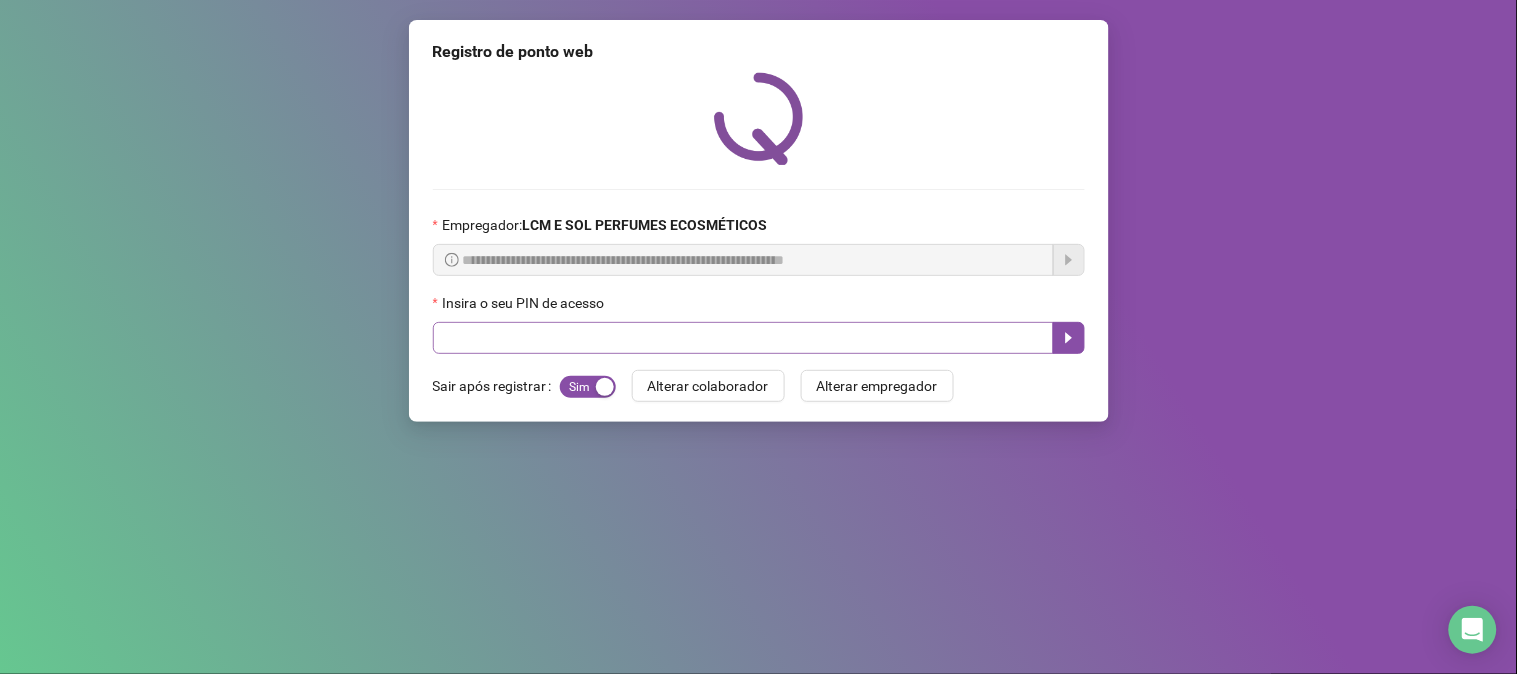 click on "**********" at bounding box center (759, 221) 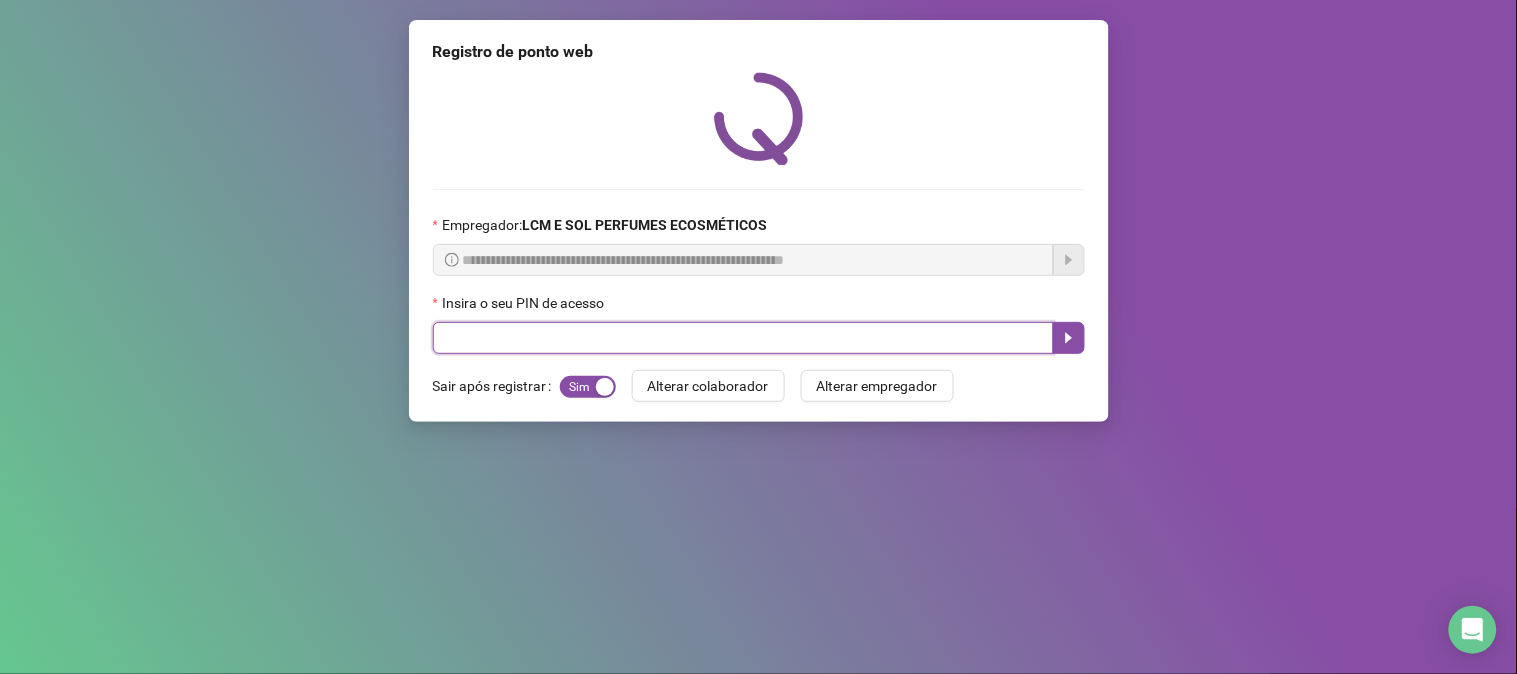 click at bounding box center (743, 338) 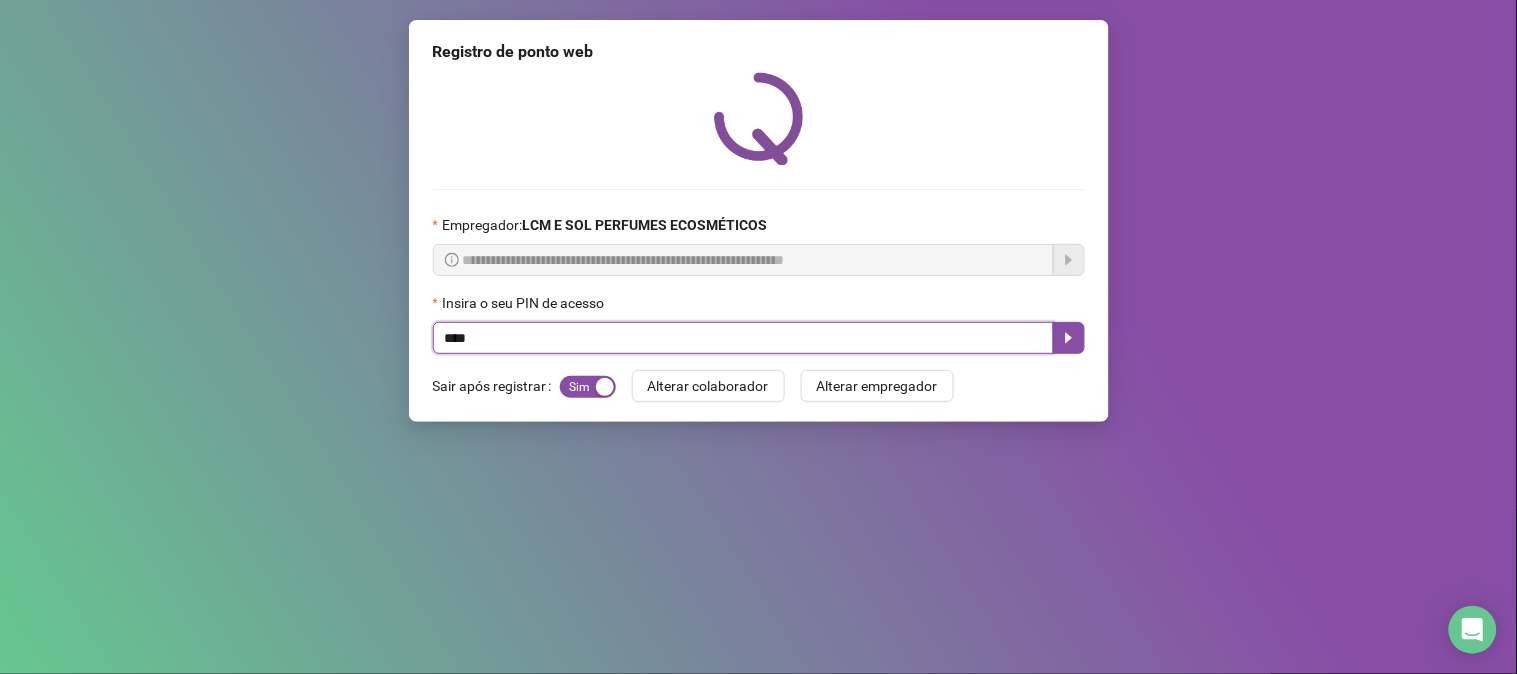 type on "*****" 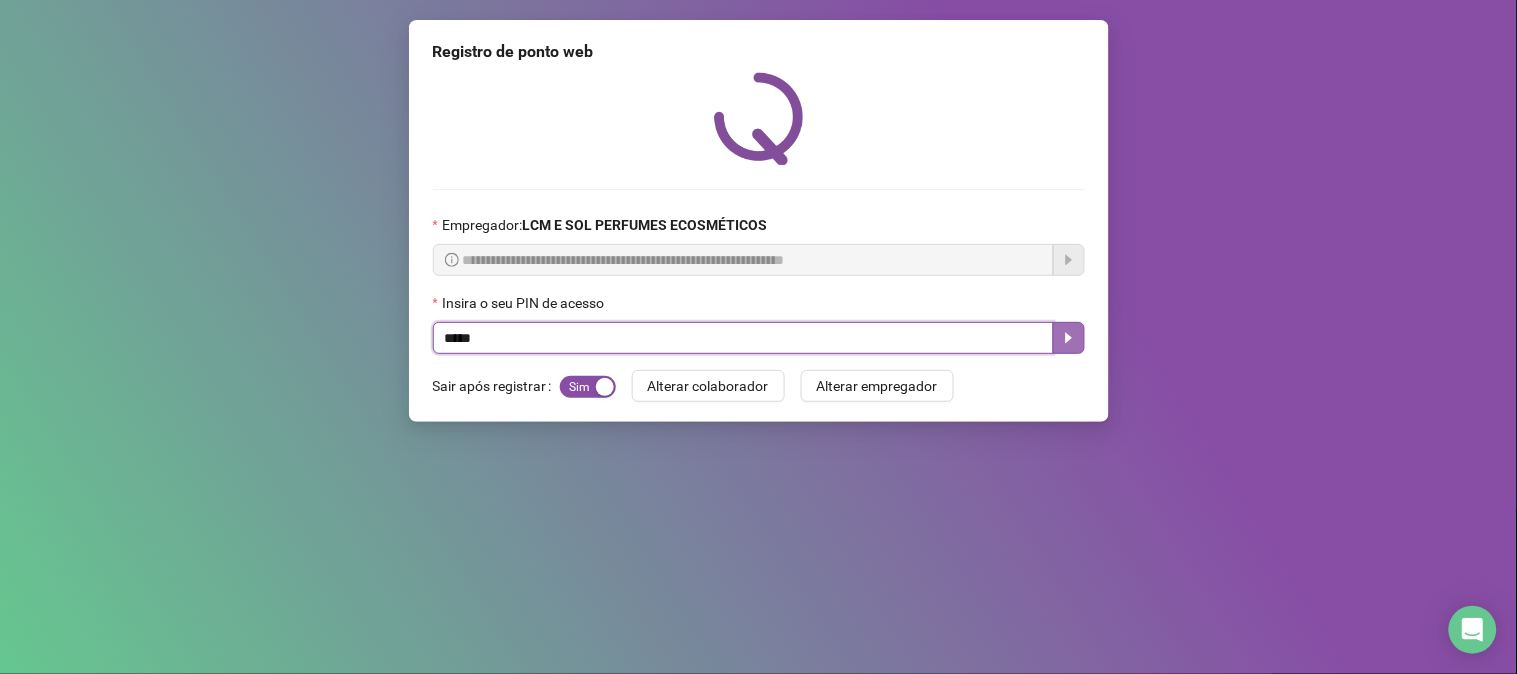 click 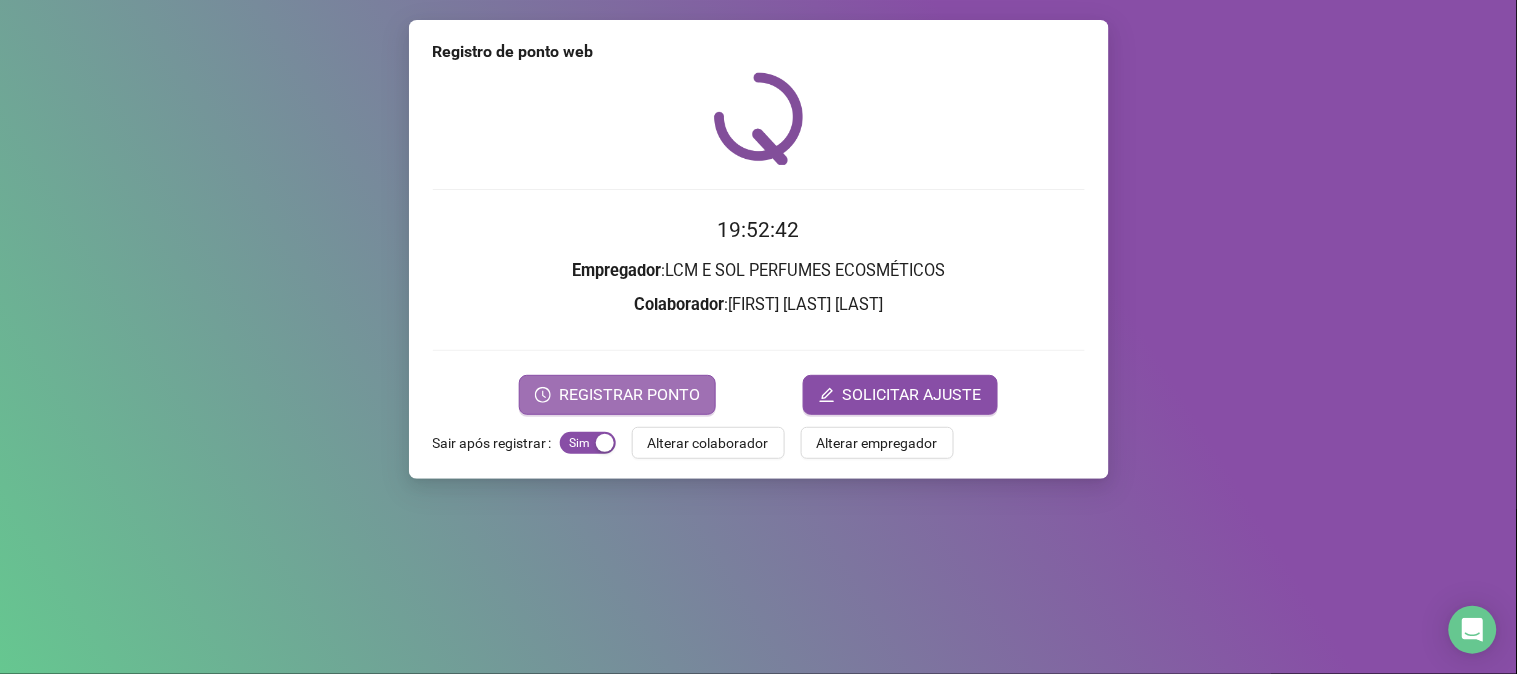 click on "REGISTRAR PONTO" at bounding box center (629, 395) 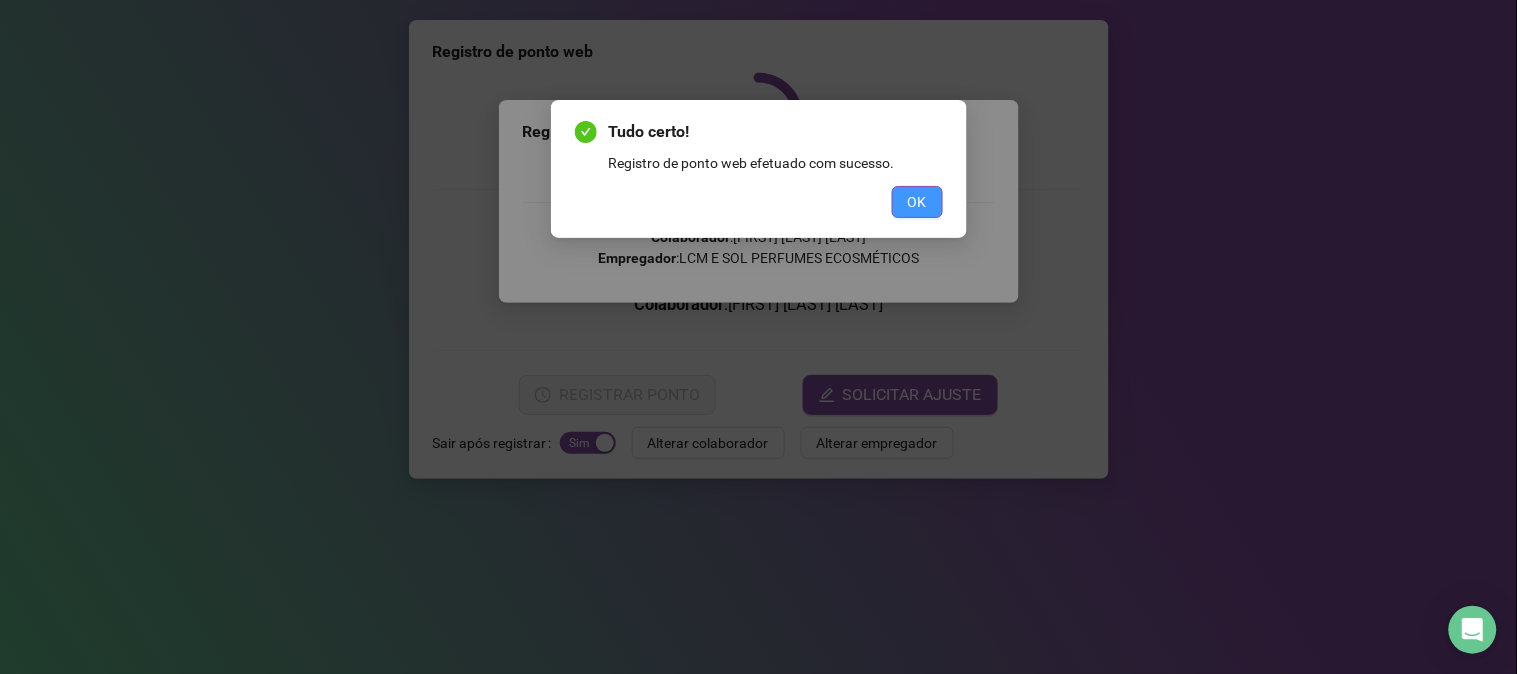 click on "OK" at bounding box center (917, 202) 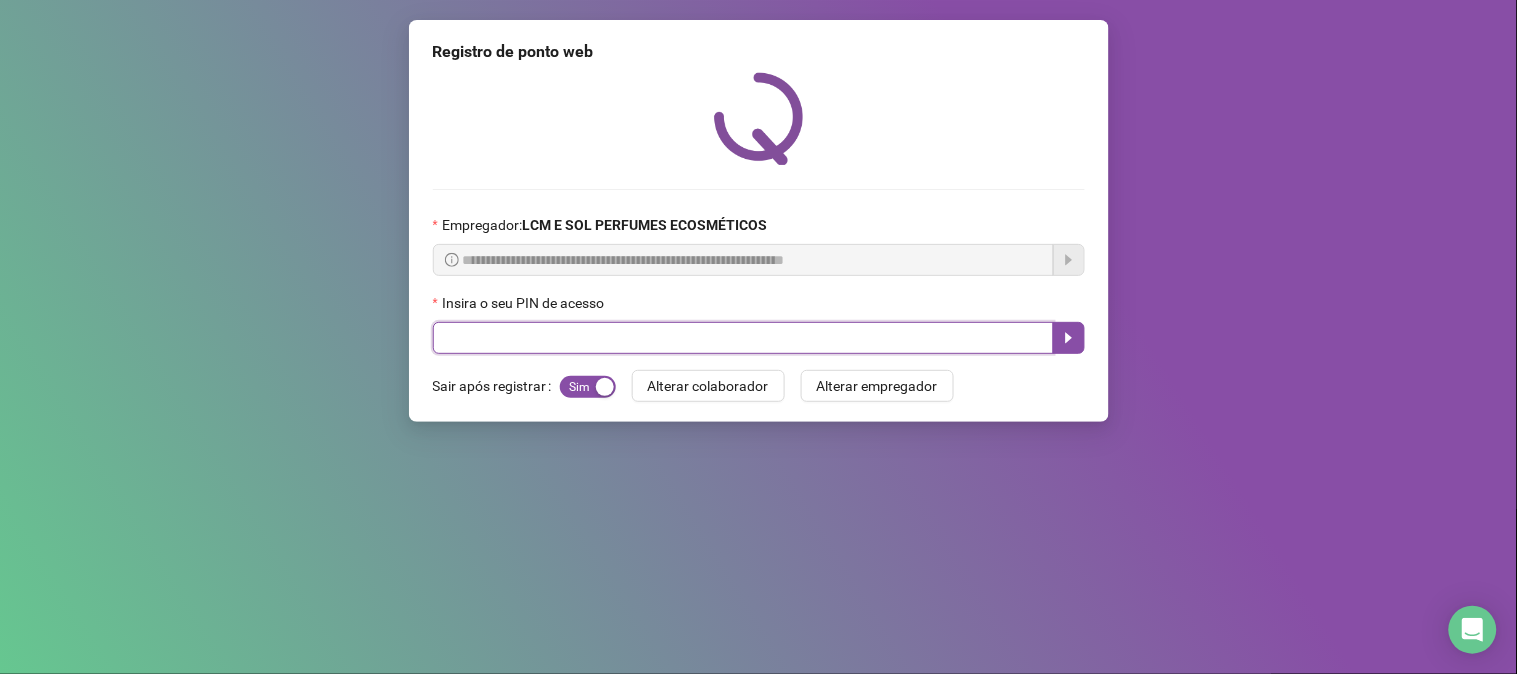 click at bounding box center [743, 338] 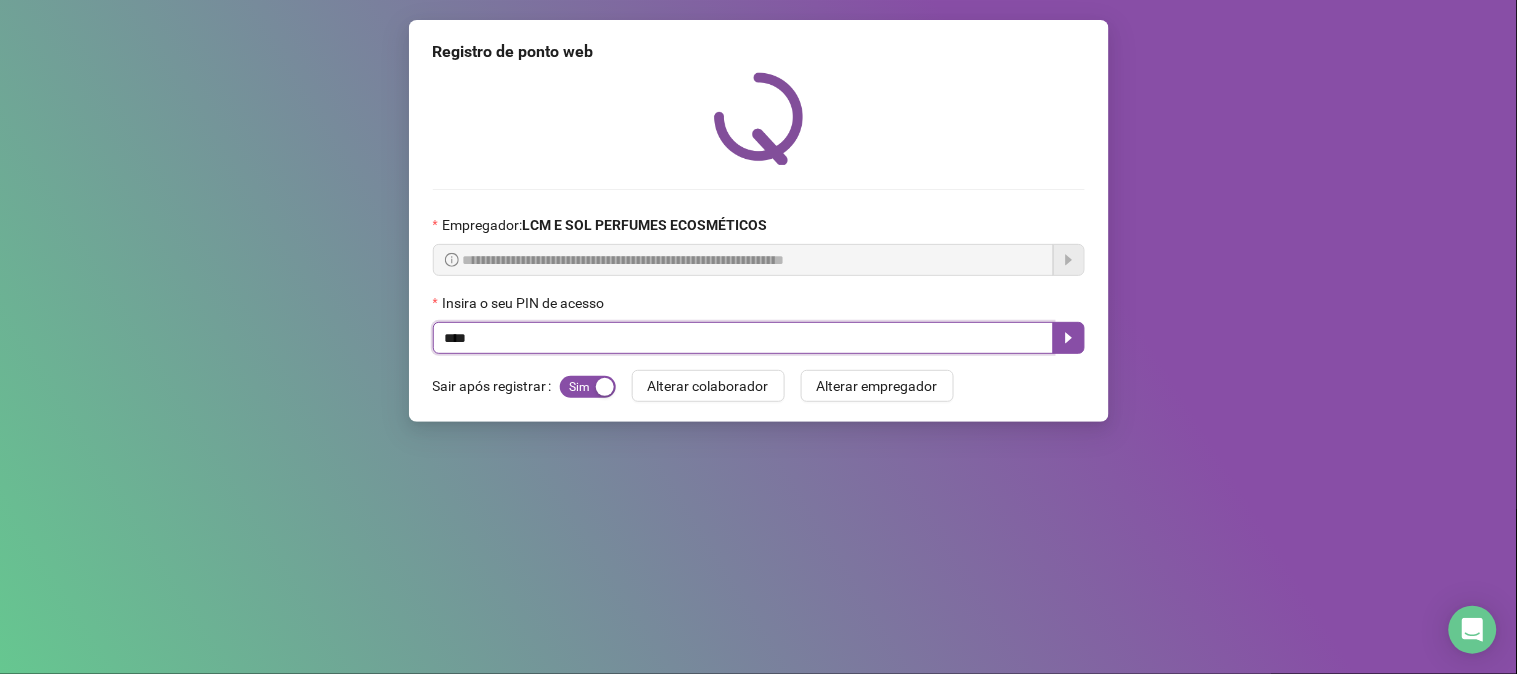 type on "*****" 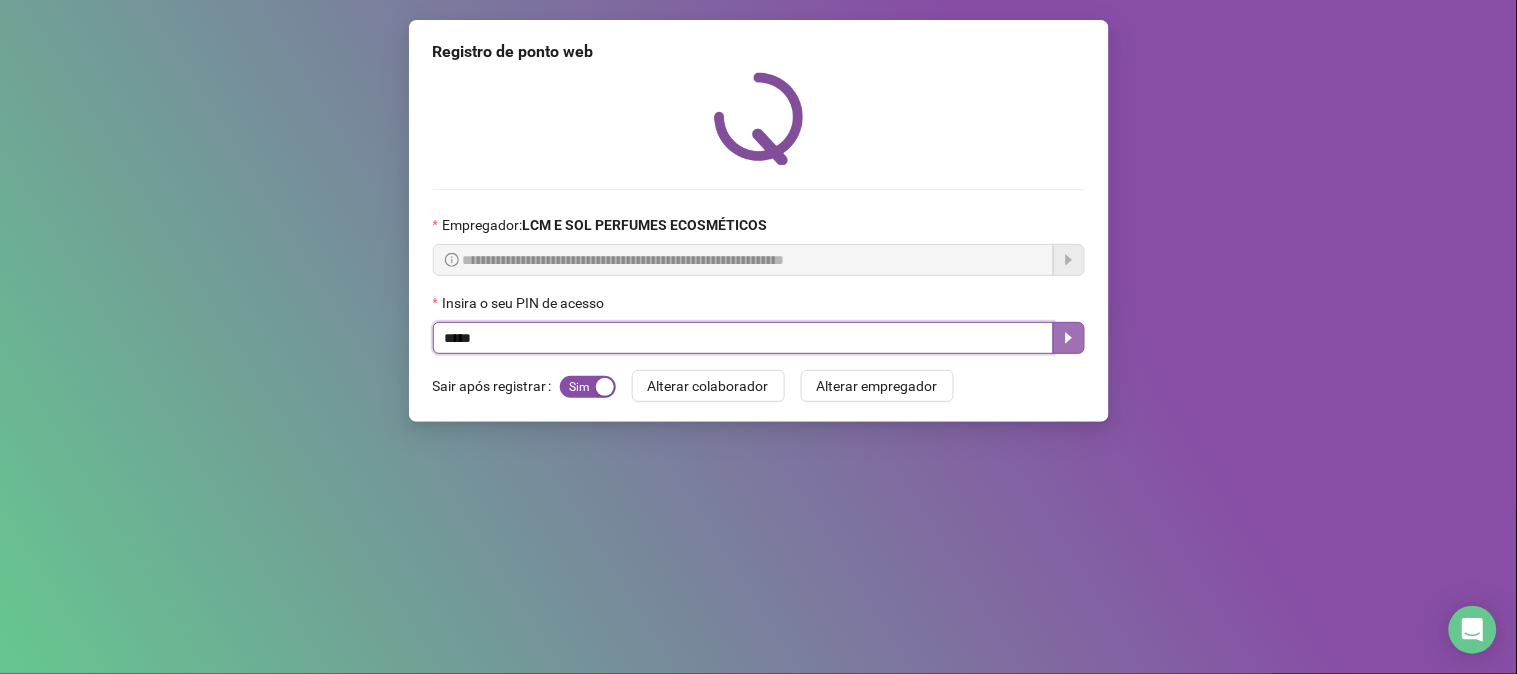 click 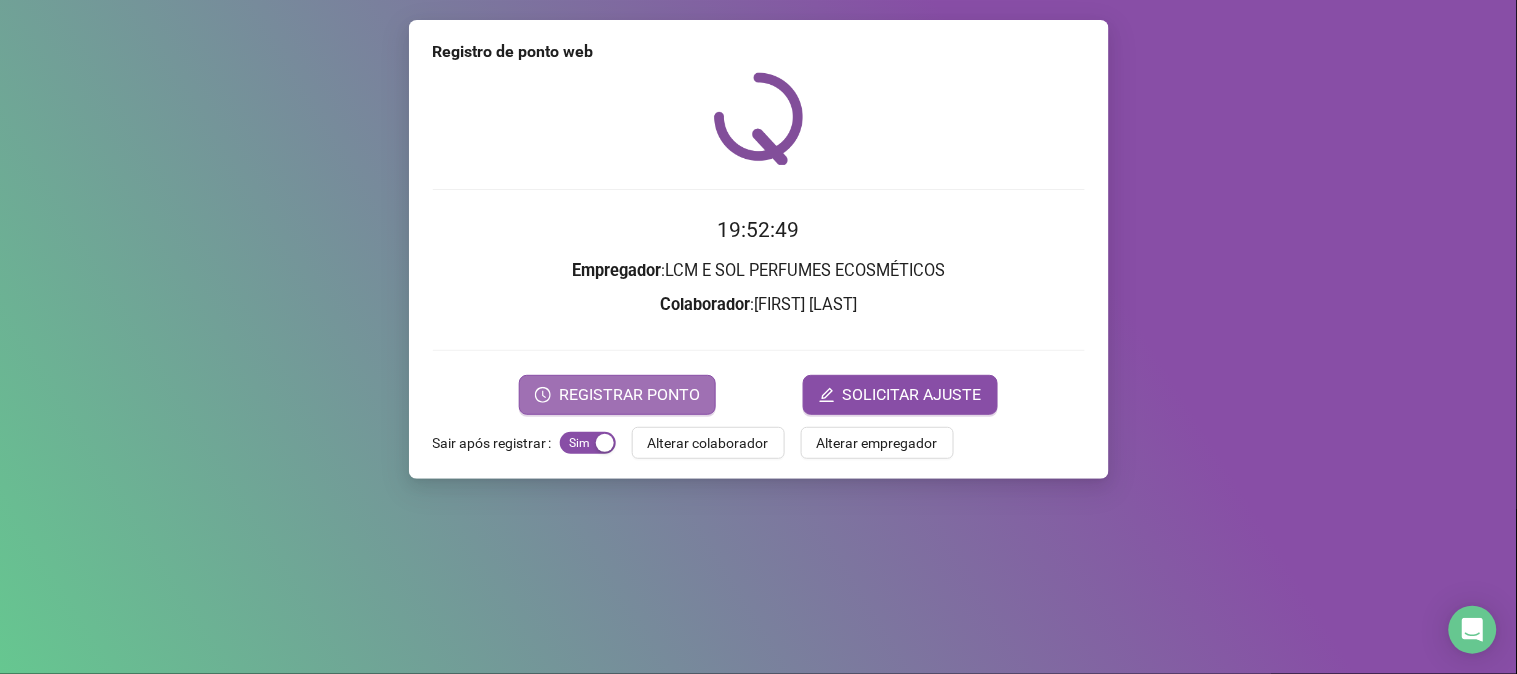 click on "REGISTRAR PONTO" at bounding box center [629, 395] 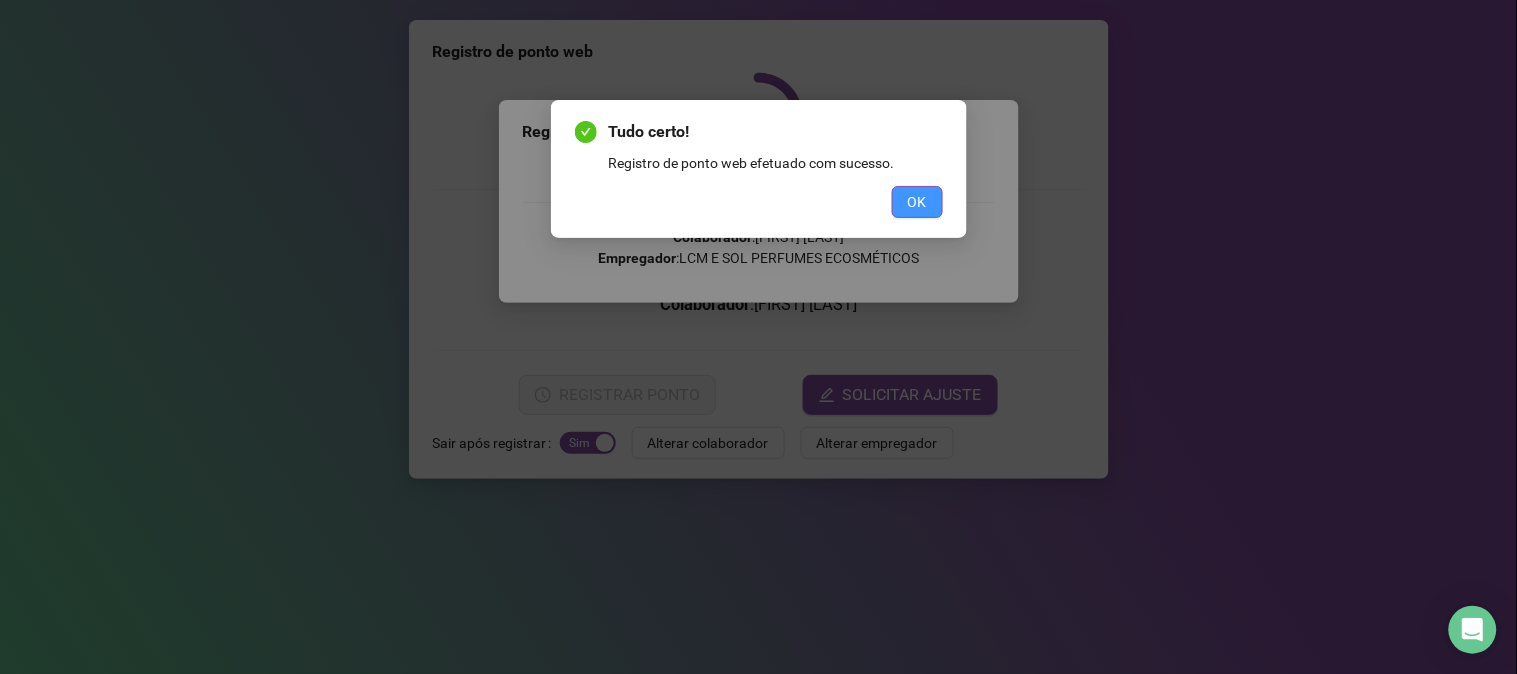 click on "OK" at bounding box center (917, 202) 